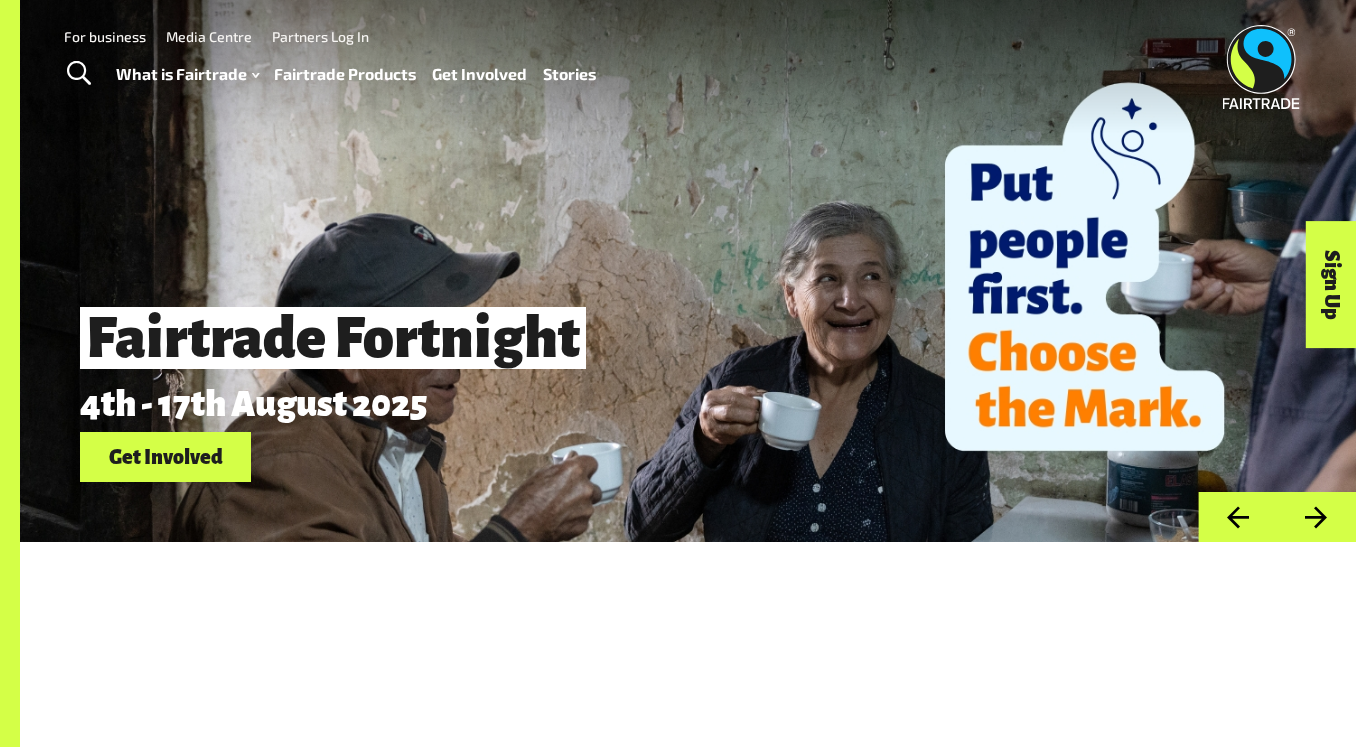 scroll, scrollTop: 0, scrollLeft: 0, axis: both 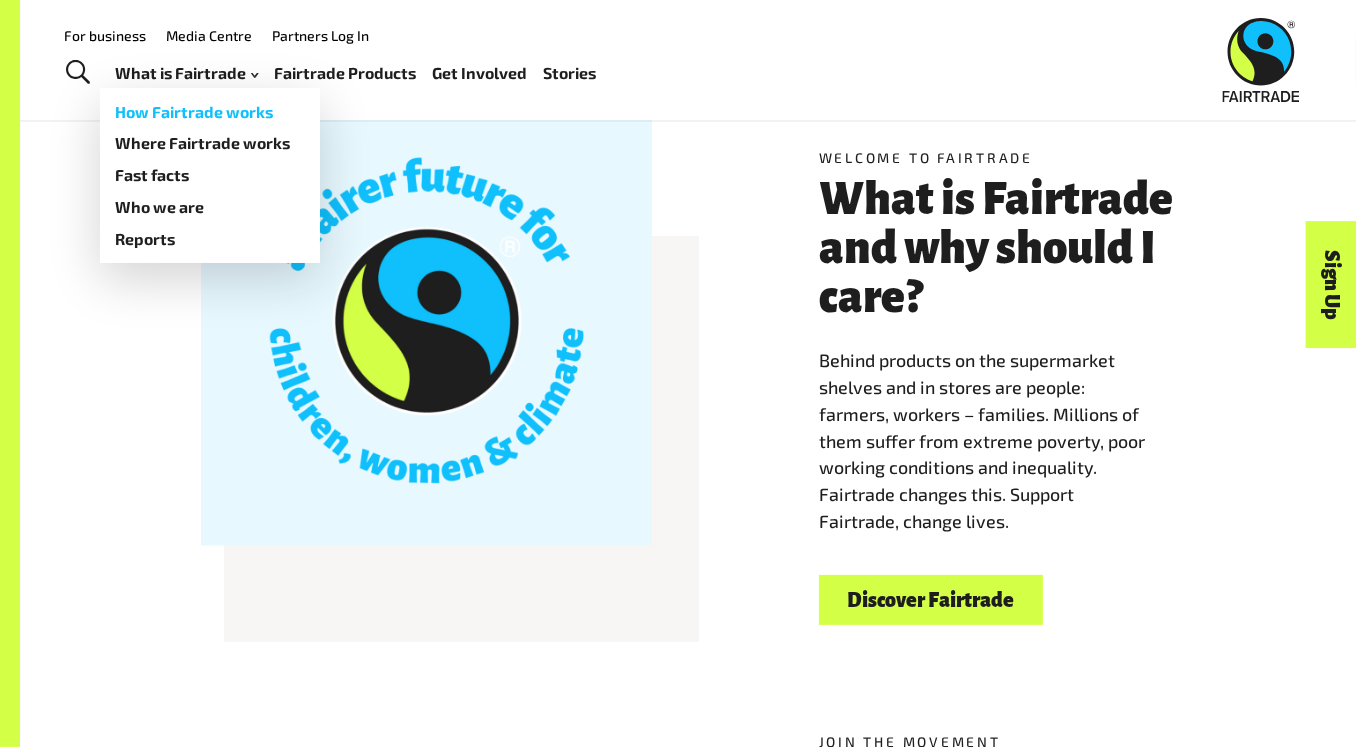 click on "How Fairtrade works" at bounding box center (210, 112) 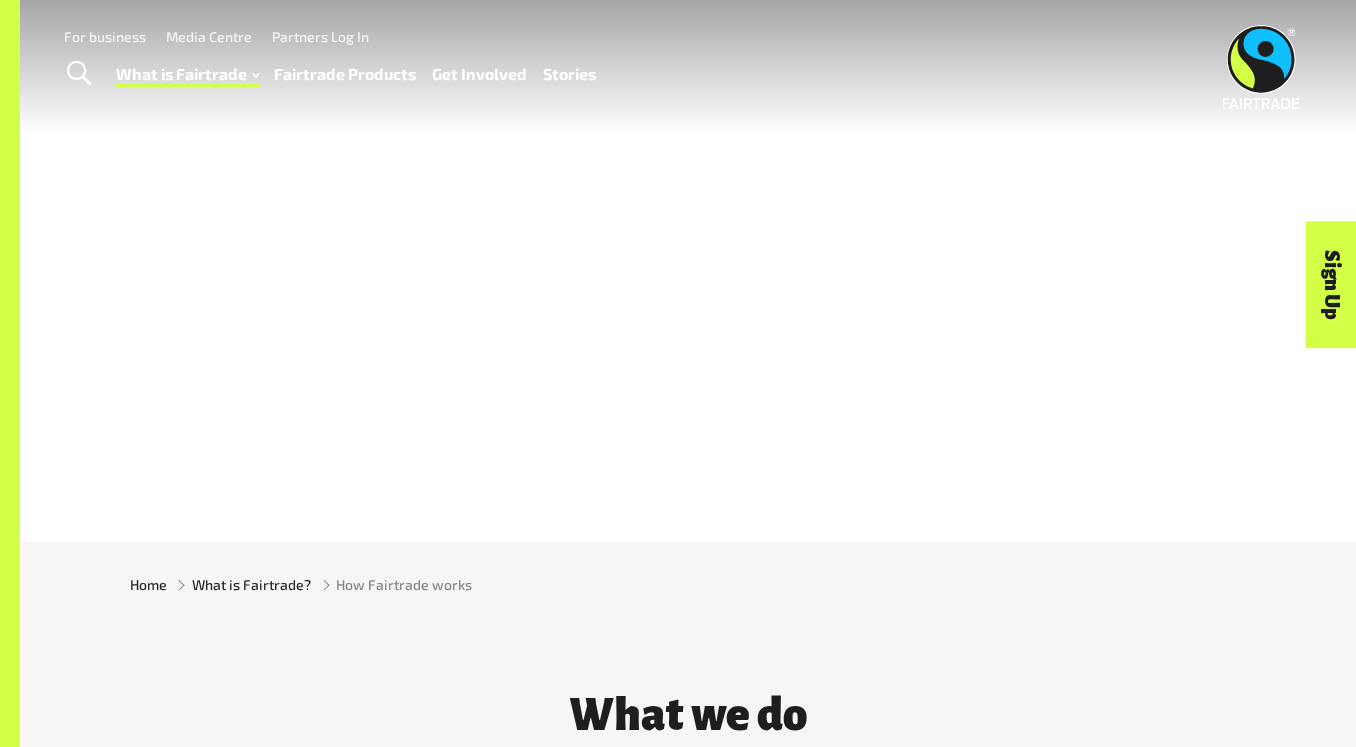 scroll, scrollTop: 0, scrollLeft: 0, axis: both 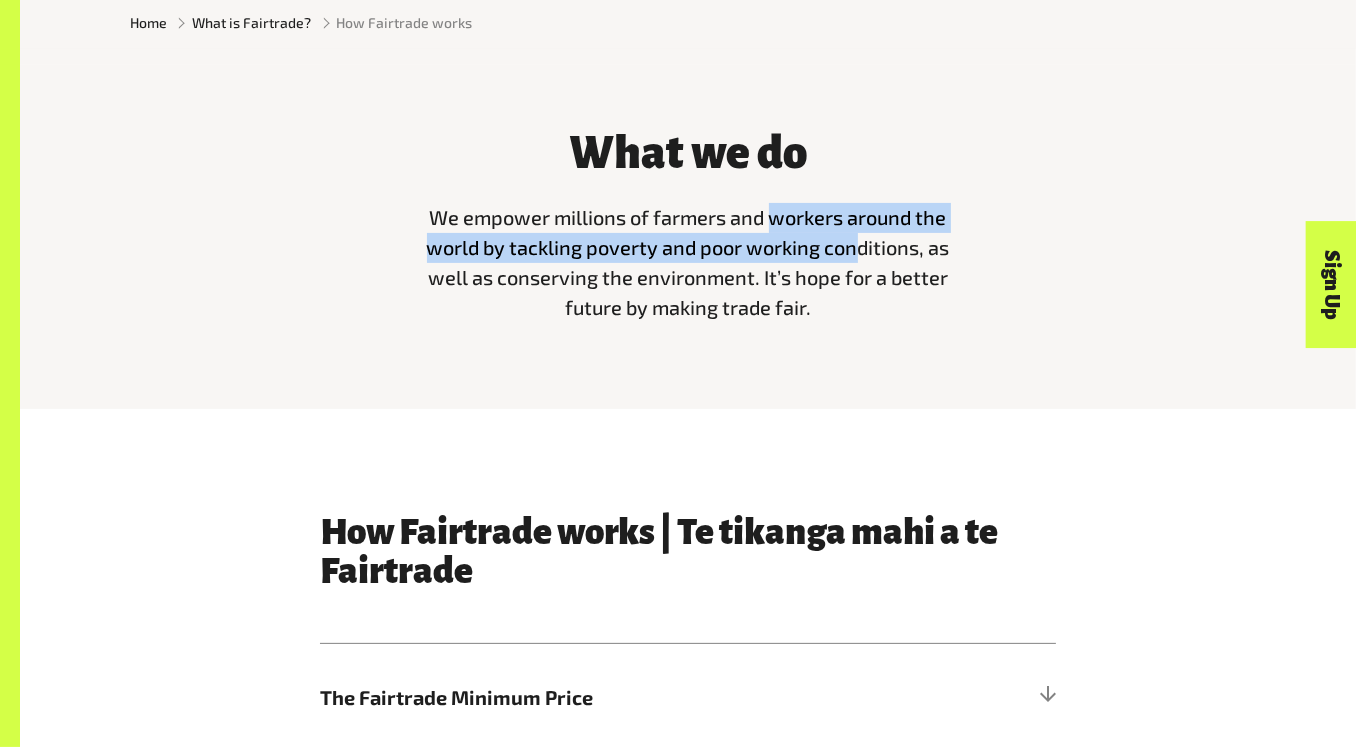 drag, startPoint x: 768, startPoint y: 239, endPoint x: 855, endPoint y: 243, distance: 87.0919 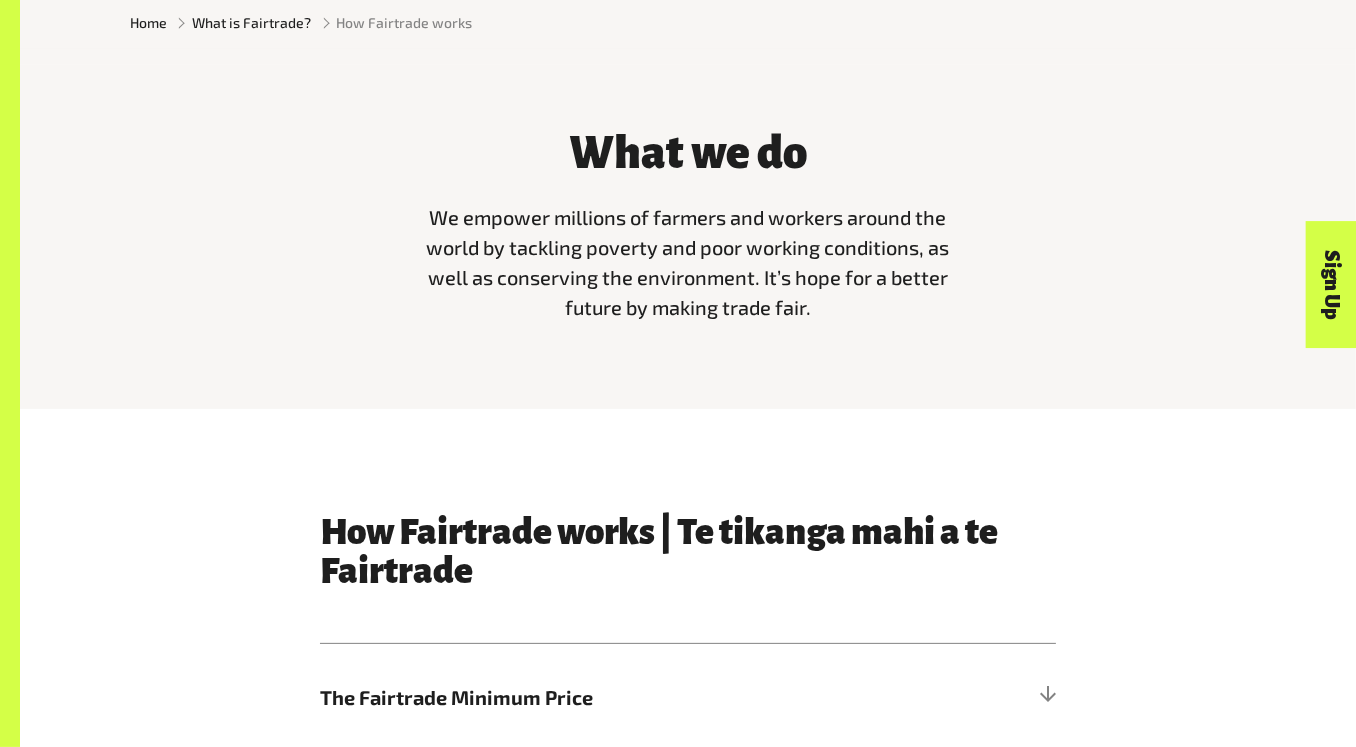 click on "We empower millions of farmers and workers around the world by tackling poverty and poor working conditions, as well as conserving the environment. It’s hope for a better future by making trade fair." at bounding box center (688, 262) 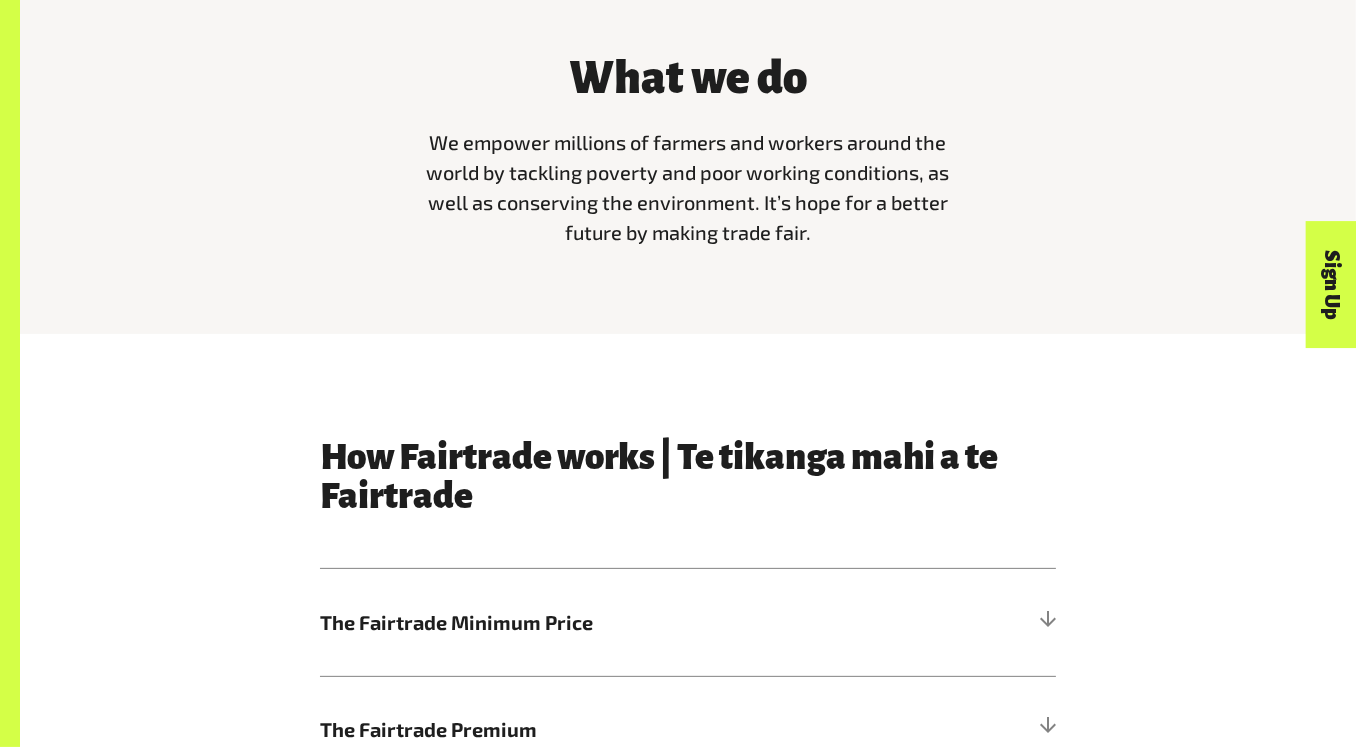 scroll, scrollTop: 642, scrollLeft: 0, axis: vertical 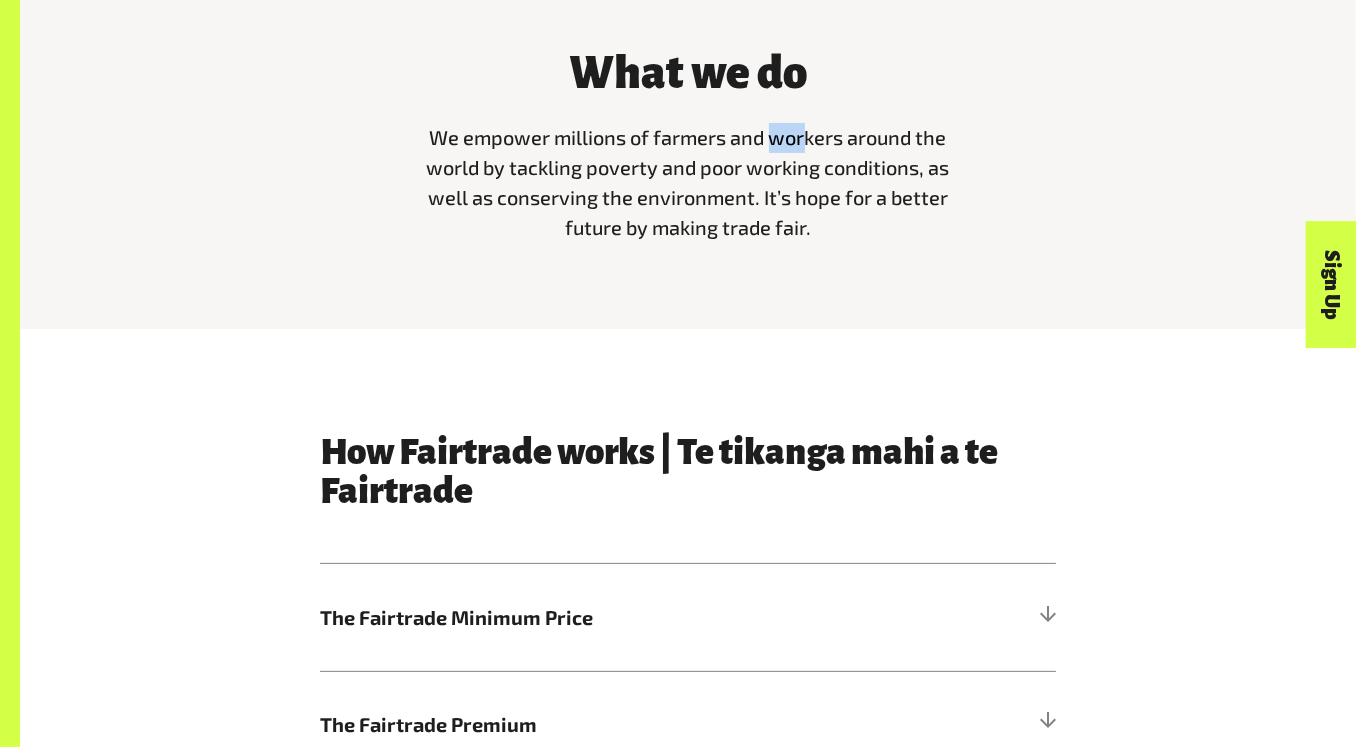 drag, startPoint x: 767, startPoint y: 137, endPoint x: 809, endPoint y: 138, distance: 42.0119 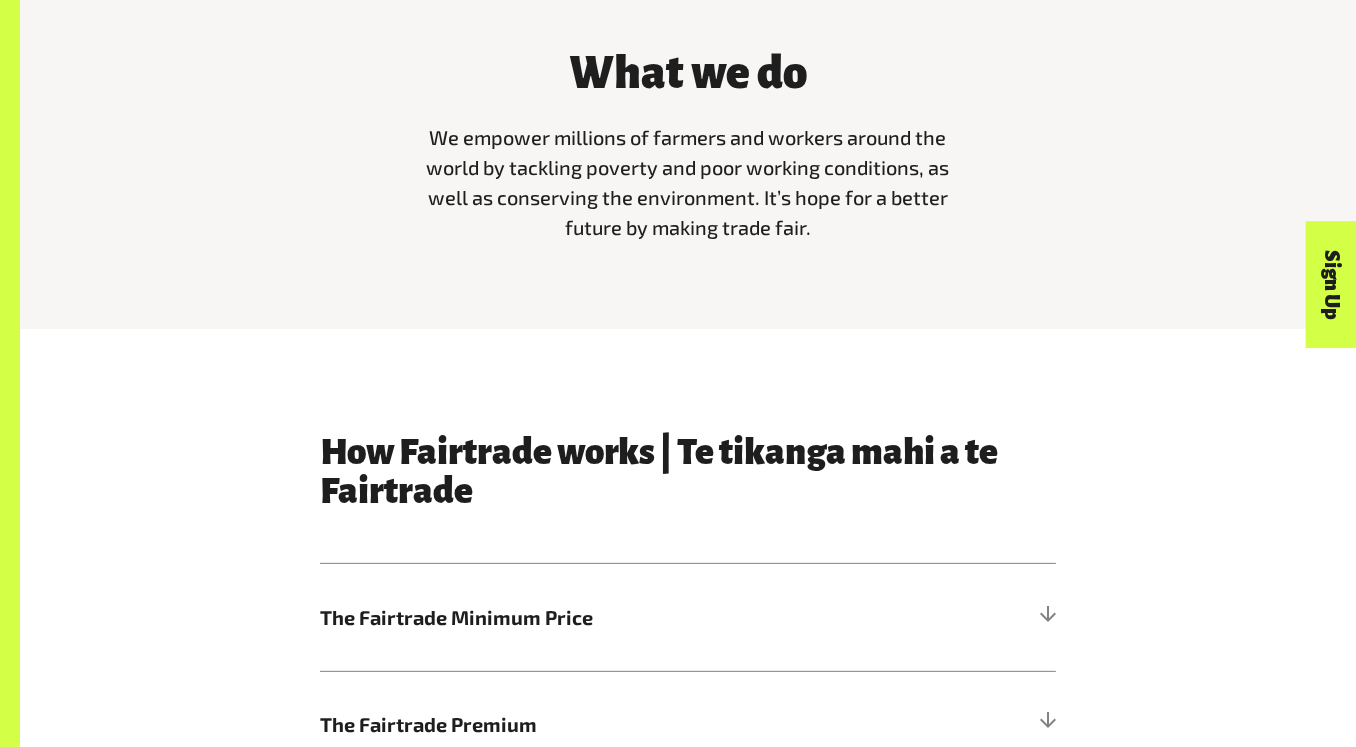 click on "What we do" at bounding box center (688, 74) 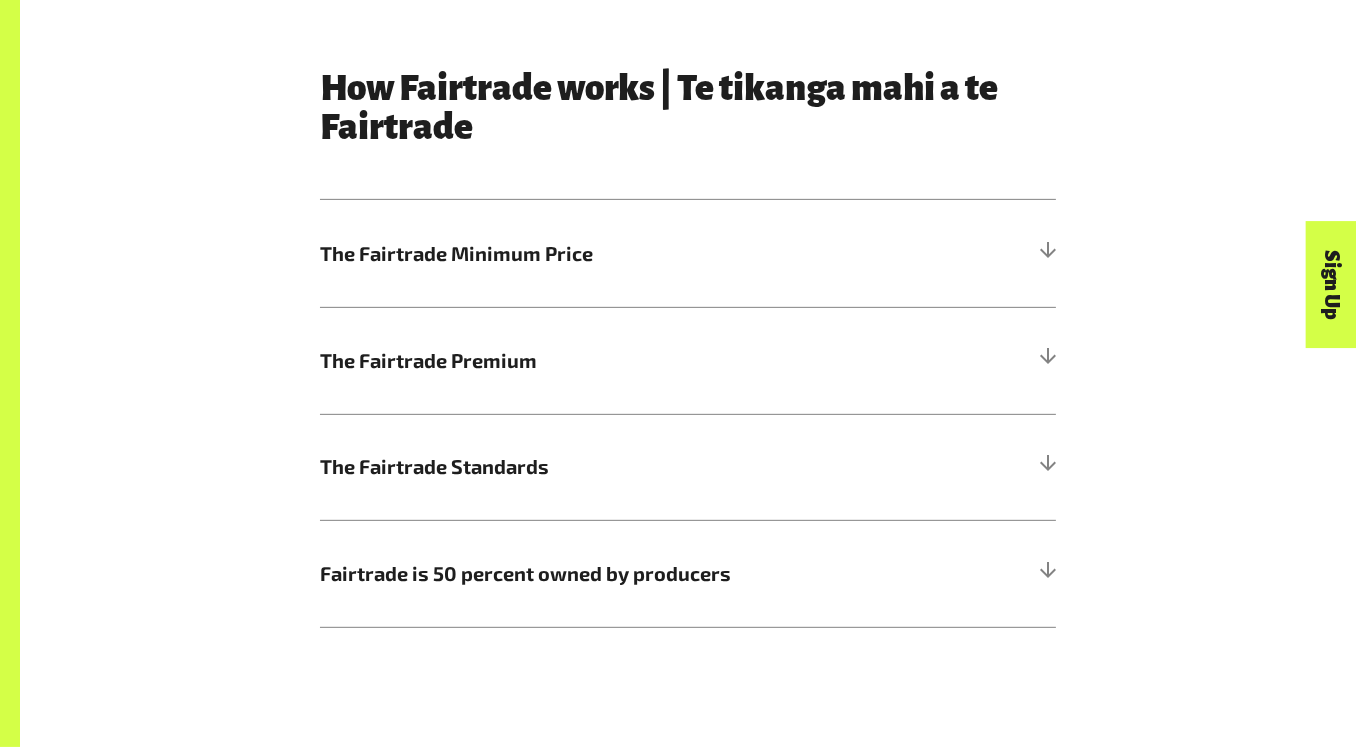 scroll, scrollTop: 1004, scrollLeft: 0, axis: vertical 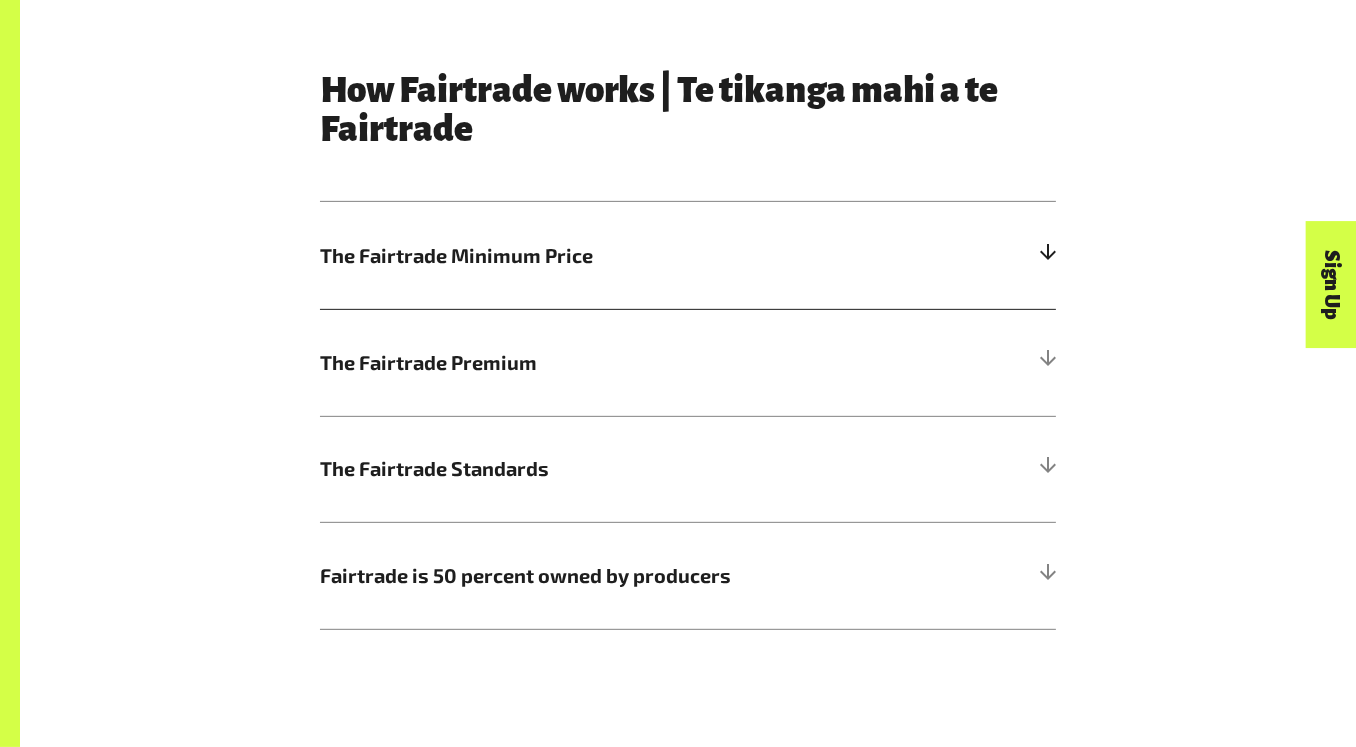 click on "The Fairtrade Minimum Price" at bounding box center (688, 255) 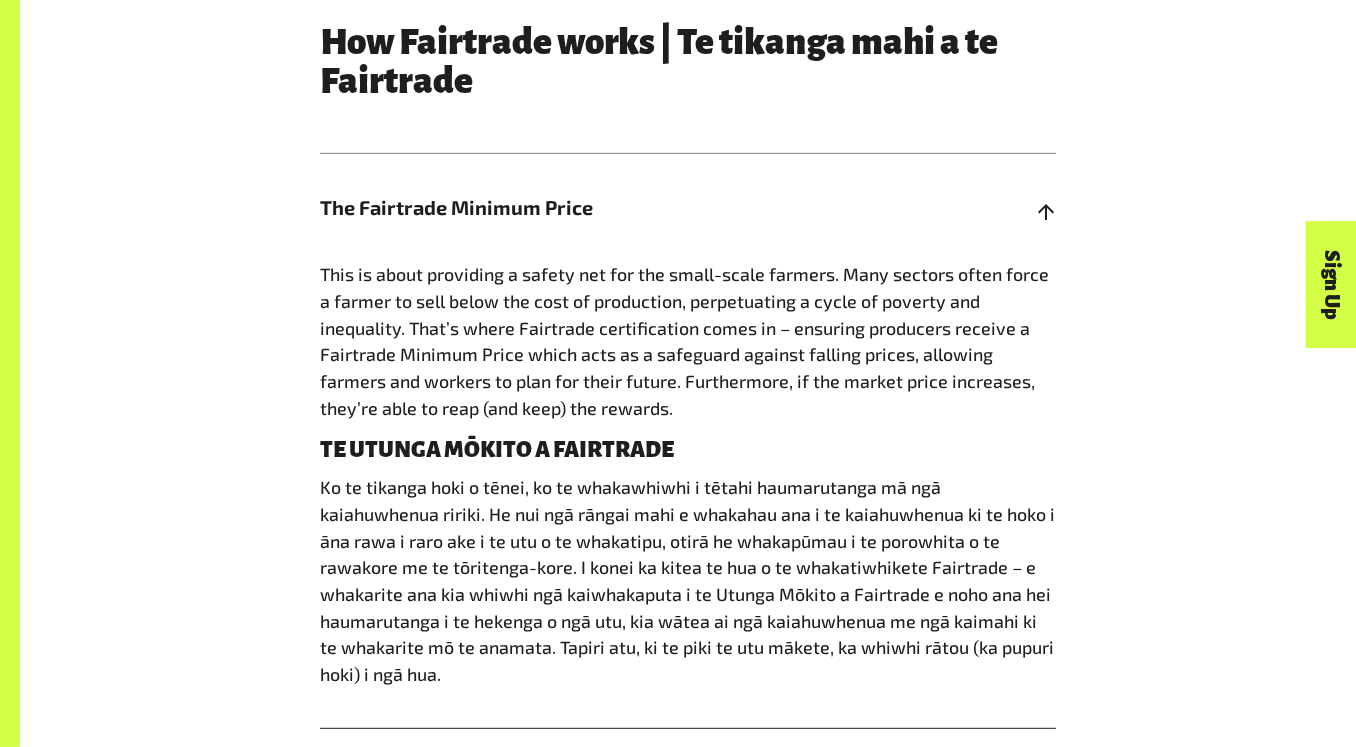scroll, scrollTop: 1063, scrollLeft: 0, axis: vertical 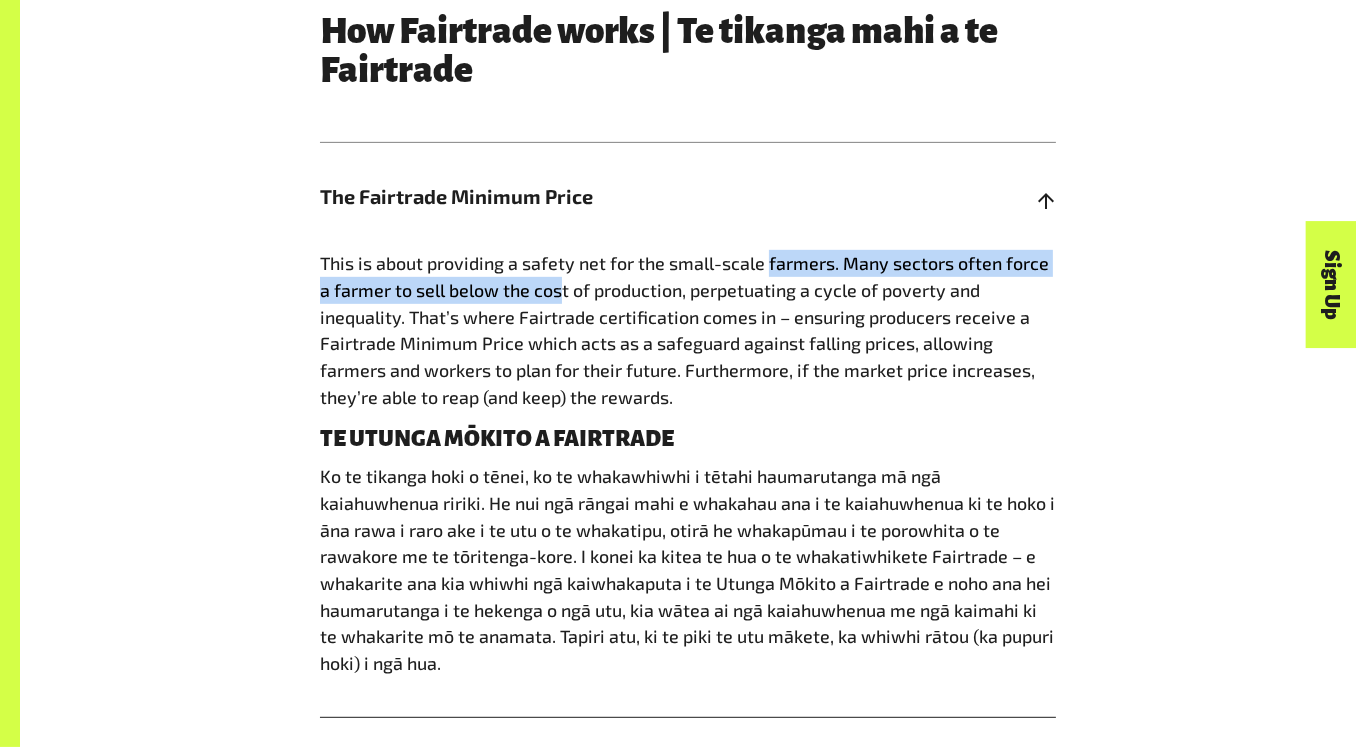 drag, startPoint x: 562, startPoint y: 288, endPoint x: 767, endPoint y: 270, distance: 205.78873 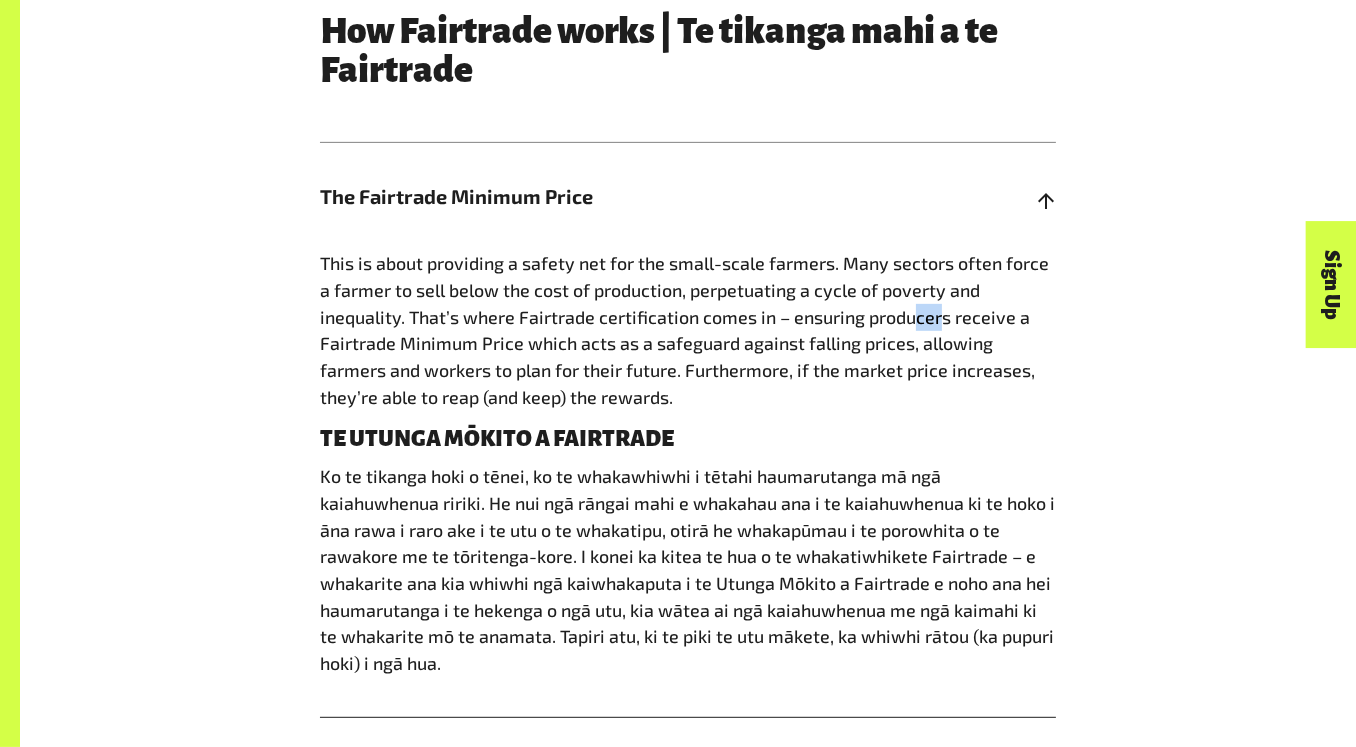 drag, startPoint x: 910, startPoint y: 324, endPoint x: 944, endPoint y: 318, distance: 34.525352 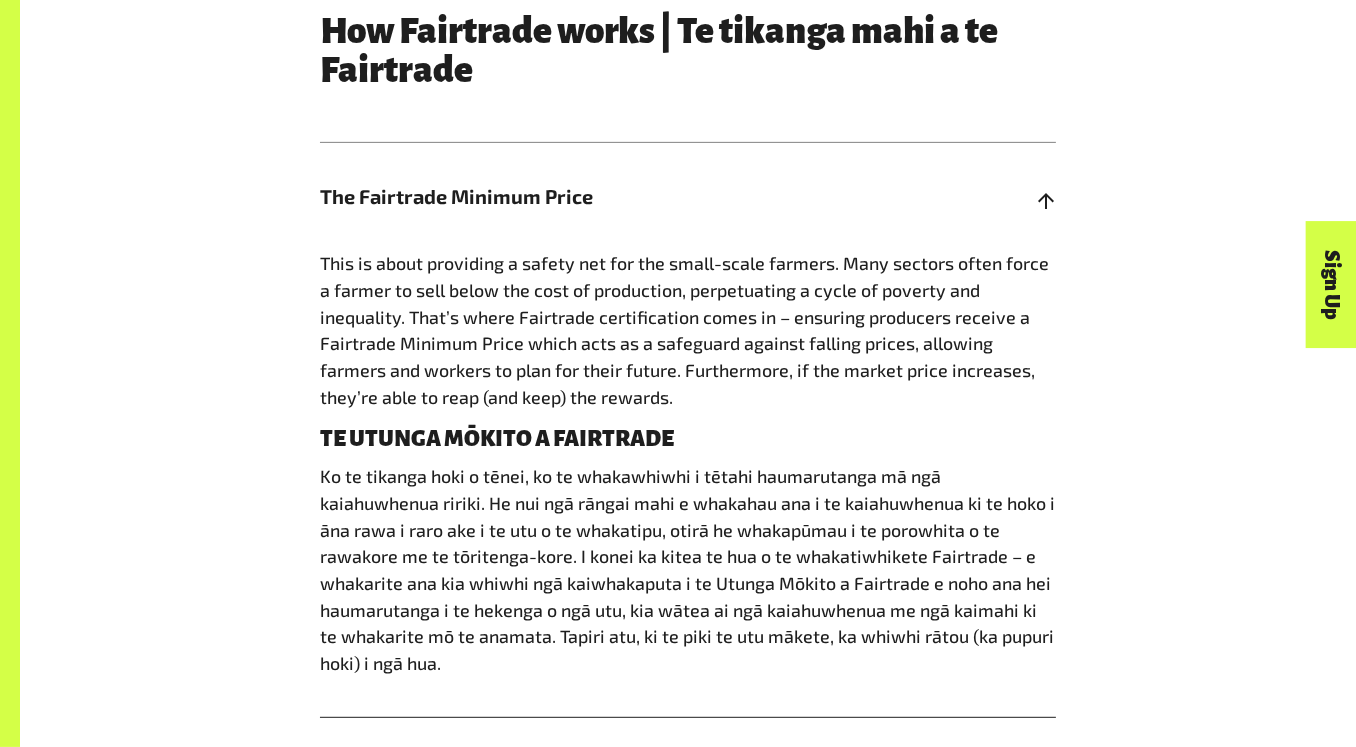 click on "This is about providing a safety net for the small-scale farmers. Many sectors often force a farmer to sell below the cost of production, perpetuating a cycle of poverty and inequality. That’s where Fairtrade certification comes in – ensuring producers receive a Fairtrade Minimum Price which acts as a safeguard against falling prices, allowing farmers and workers to plan for their future. Furthermore, if the market price increases, they’re able to reap (and keep) the rewards." at bounding box center [688, 330] 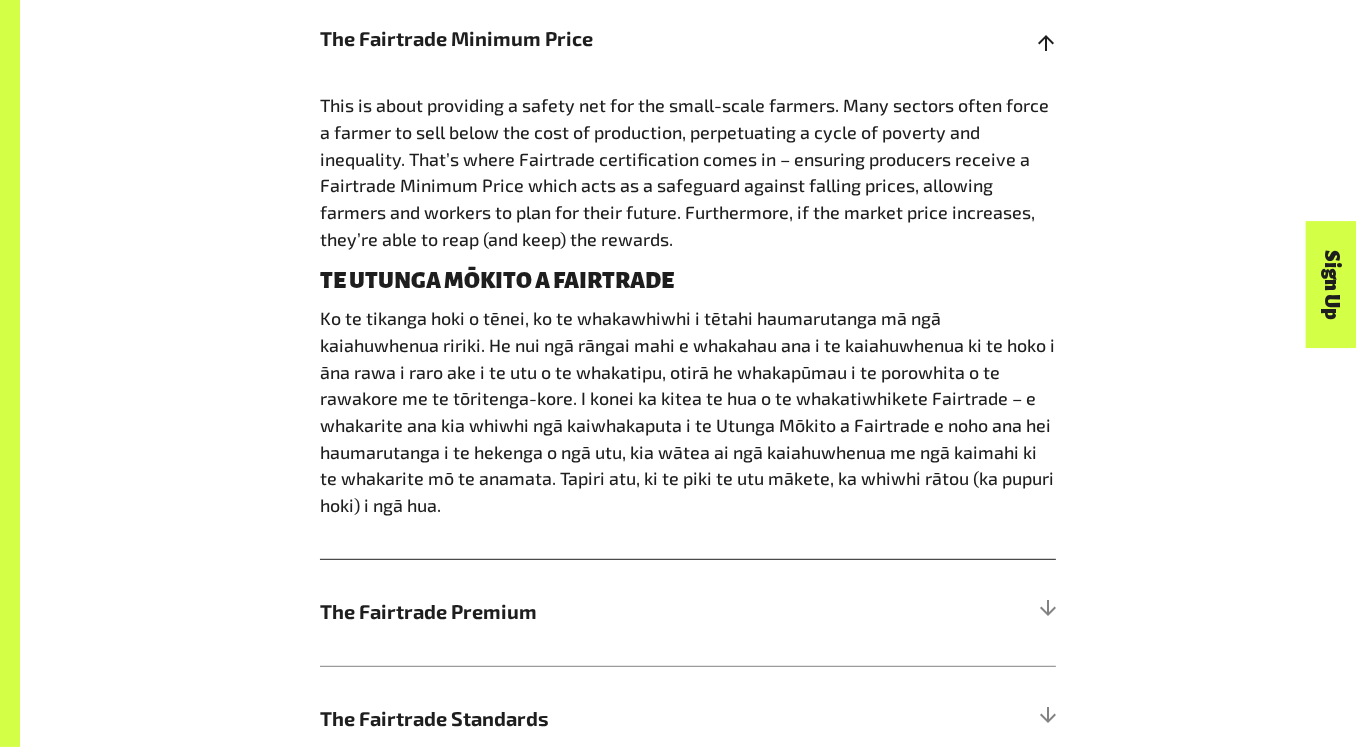 scroll, scrollTop: 1235, scrollLeft: 0, axis: vertical 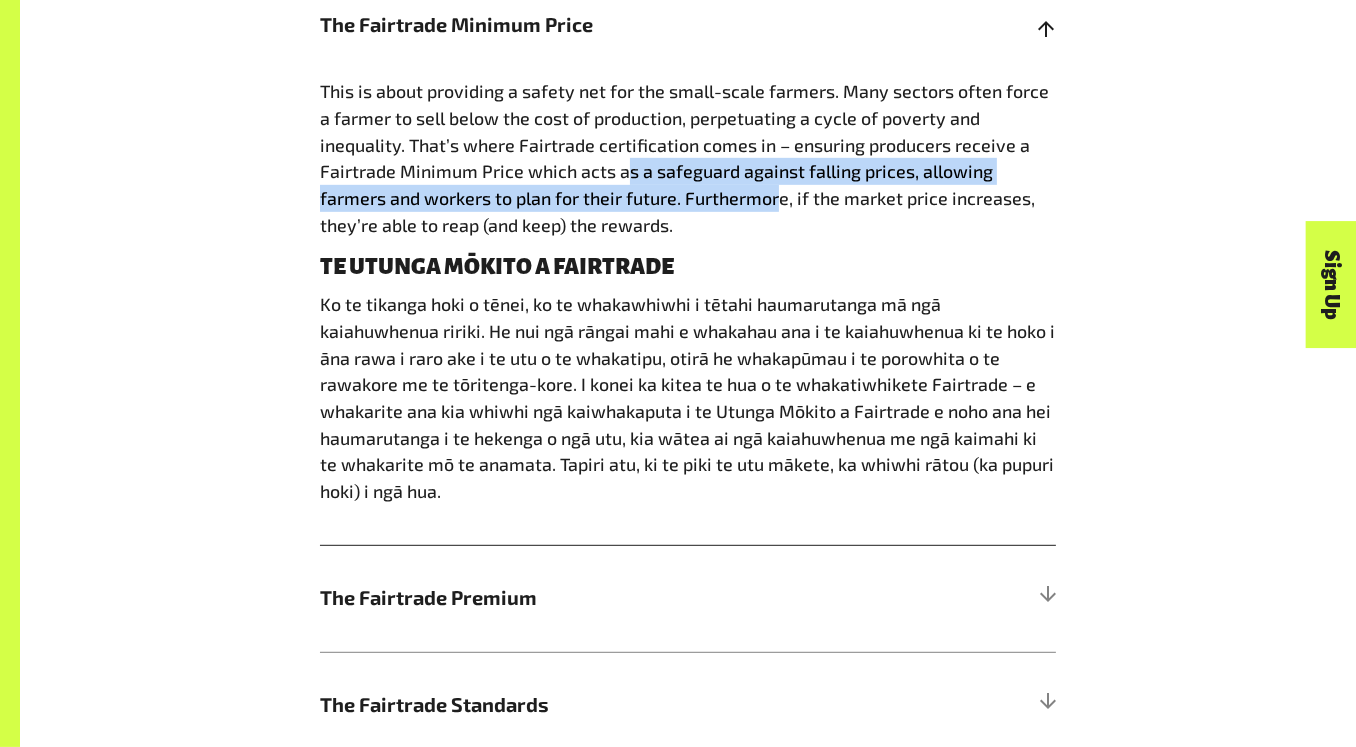 drag, startPoint x: 624, startPoint y: 165, endPoint x: 778, endPoint y: 197, distance: 157.28954 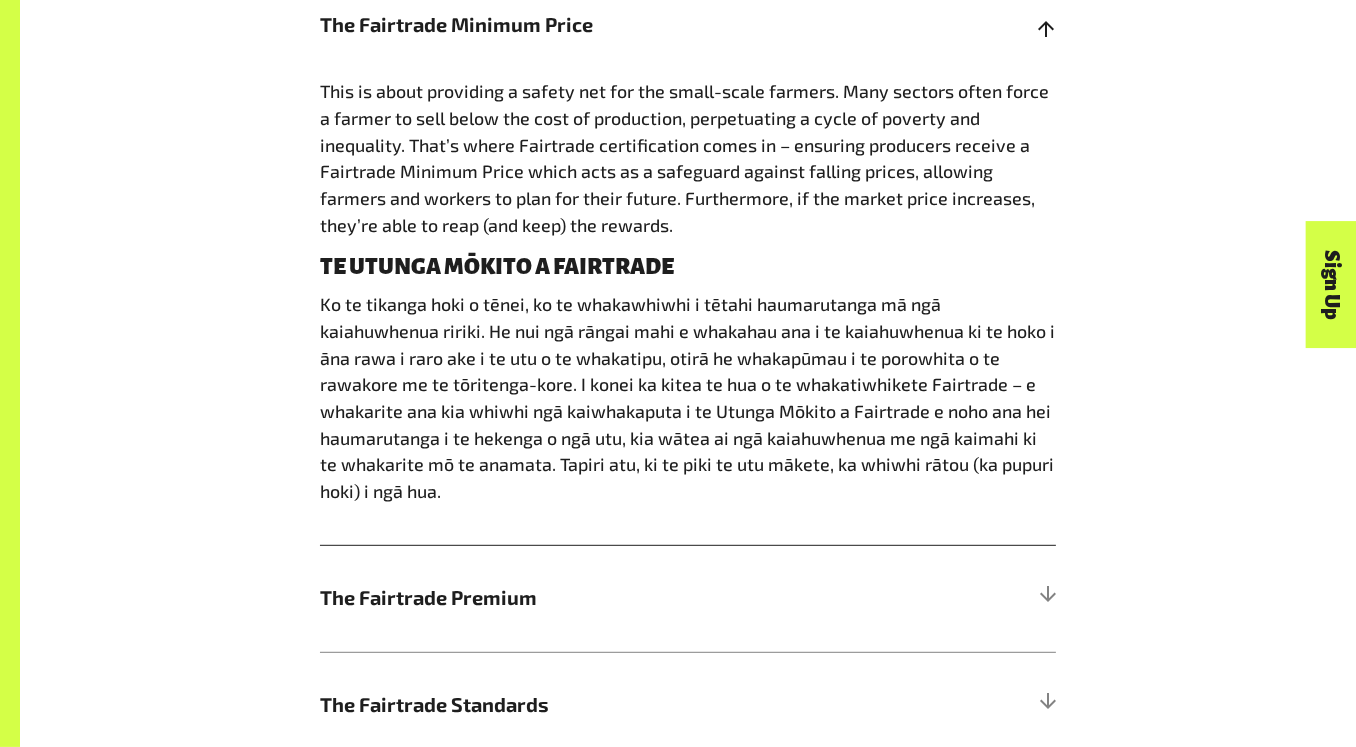 click on "This is about providing a safety net for the small-scale farmers. Many sectors often force a farmer to sell below the cost of production, perpetuating a cycle of poverty and inequality. That’s where Fairtrade certification comes in – ensuring producers receive a Fairtrade Minimum Price which acts as a safeguard against falling prices, allowing farmers and workers to plan for their future. Furthermore, if the market price increases, they’re able to reap (and keep) the rewards." at bounding box center (684, 158) 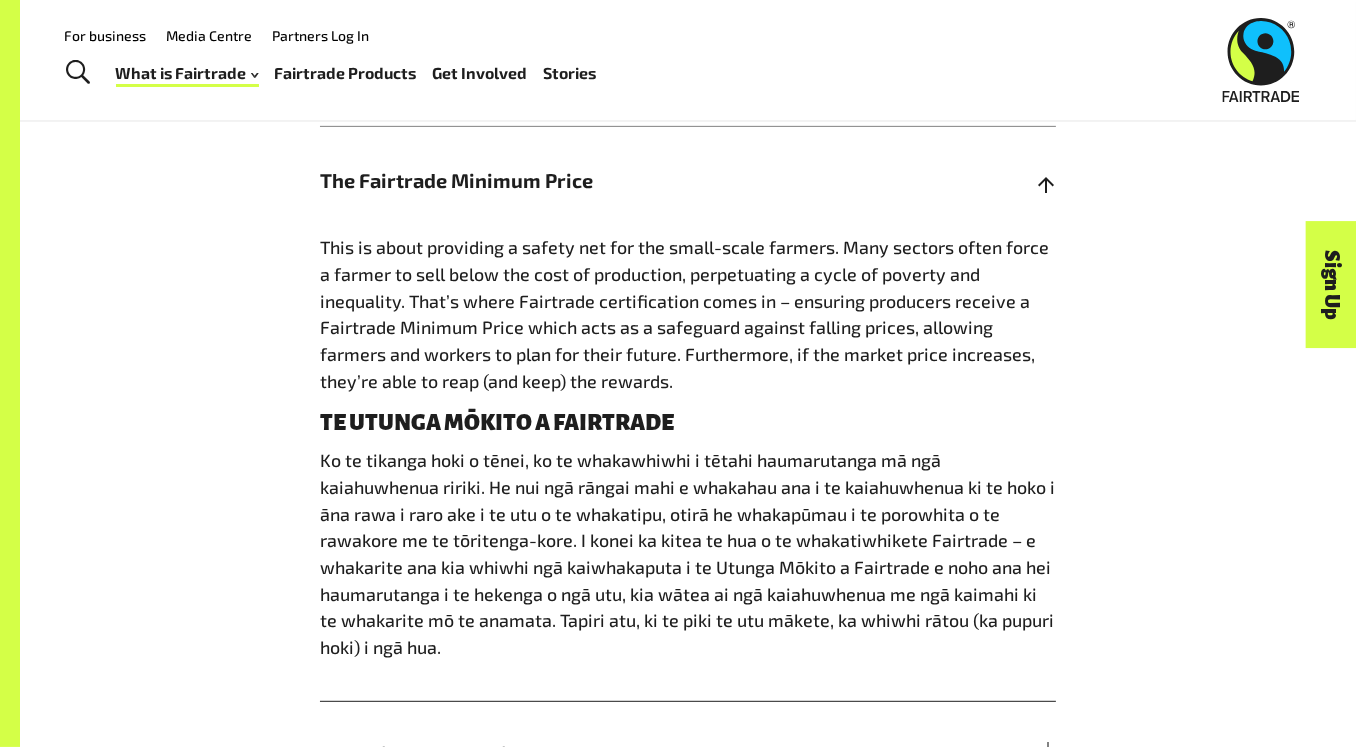scroll, scrollTop: 1079, scrollLeft: 0, axis: vertical 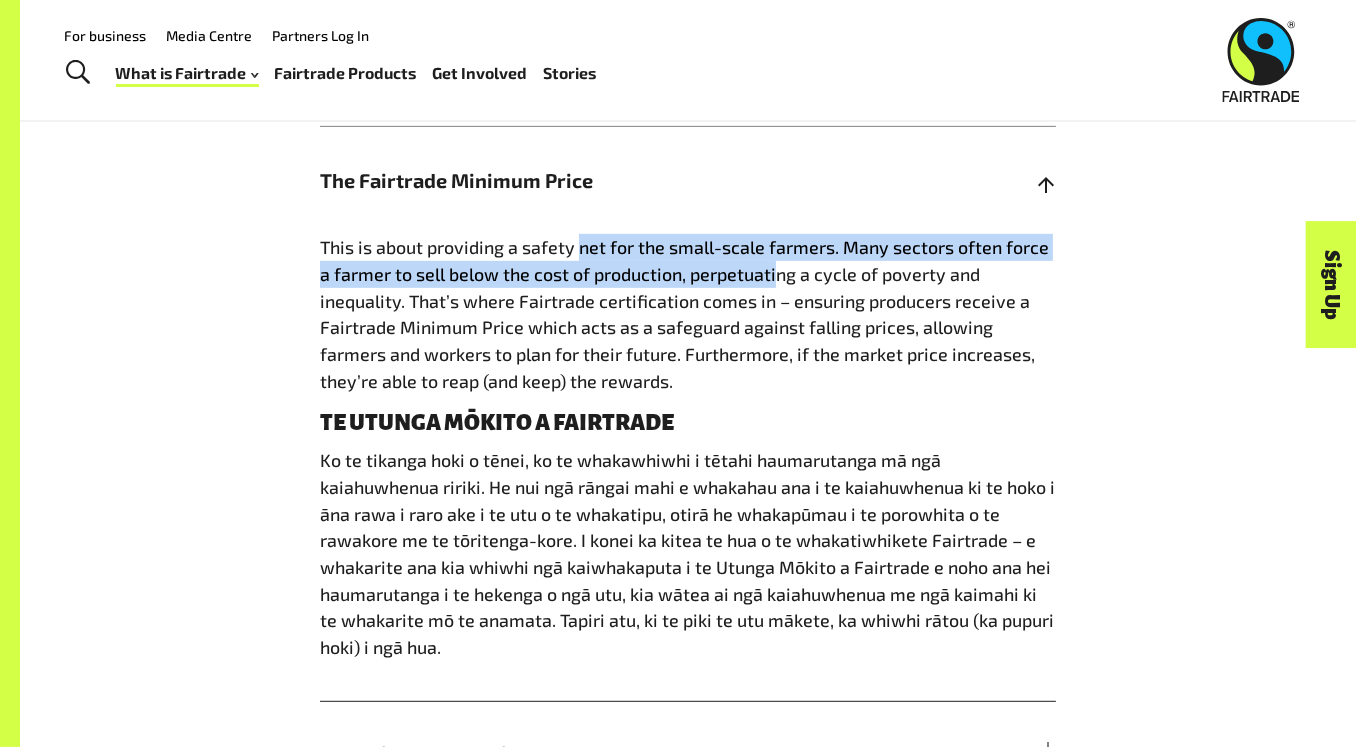 drag, startPoint x: 577, startPoint y: 255, endPoint x: 775, endPoint y: 278, distance: 199.33138 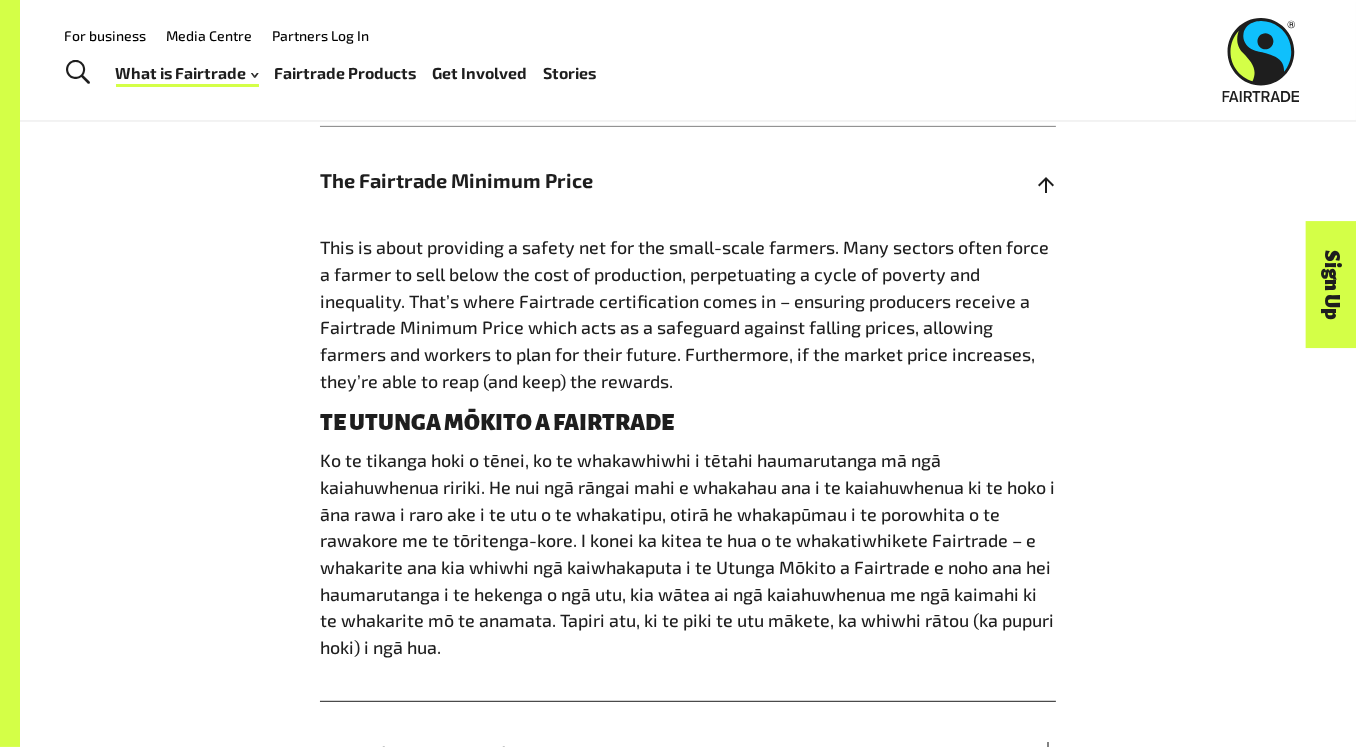 click on "This is about providing a safety net for the small-scale farmers. Many sectors often force a farmer to sell below the cost of production, perpetuating a cycle of poverty and inequality. That’s where Fairtrade certification comes in – ensuring producers receive a Fairtrade Minimum Price which acts as a safeguard against falling prices, allowing farmers and workers to plan for their future. Furthermore, if the market price increases, they’re able to reap (and keep) the rewards." at bounding box center (684, 314) 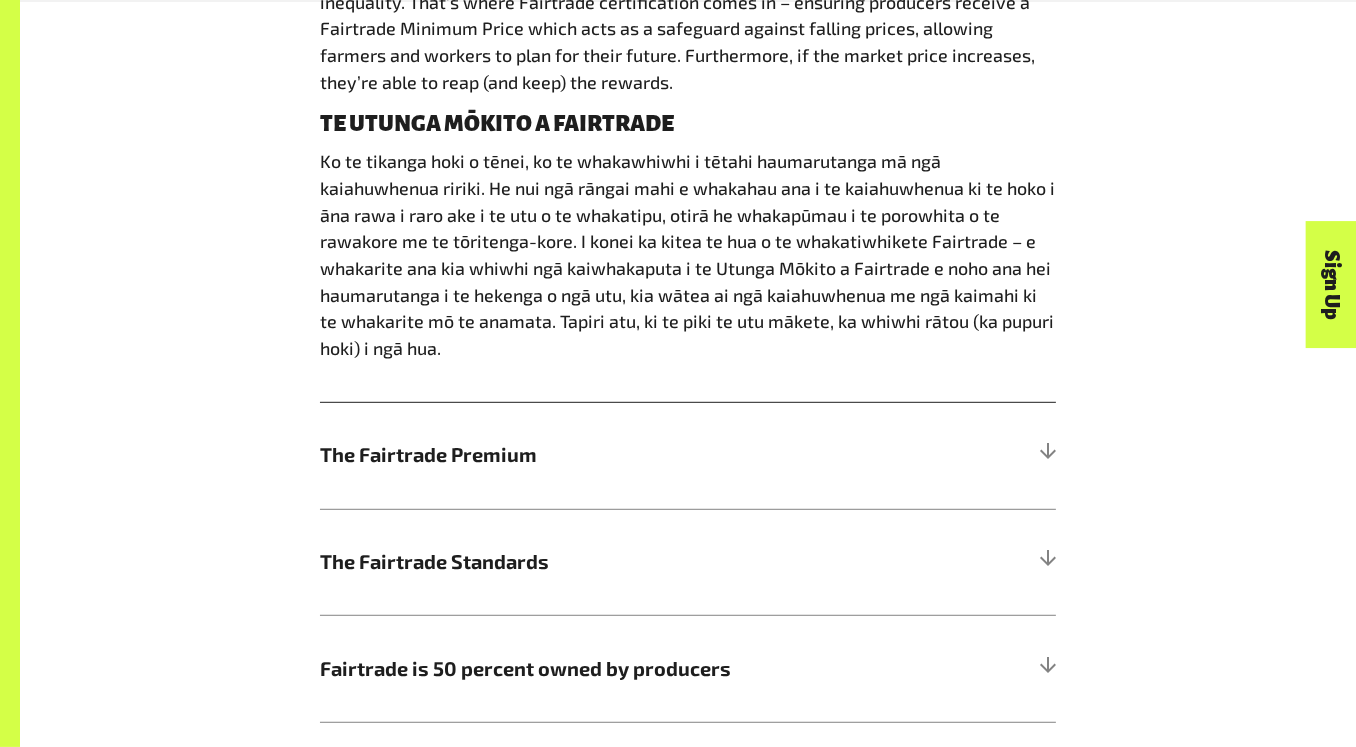 scroll, scrollTop: 1379, scrollLeft: 0, axis: vertical 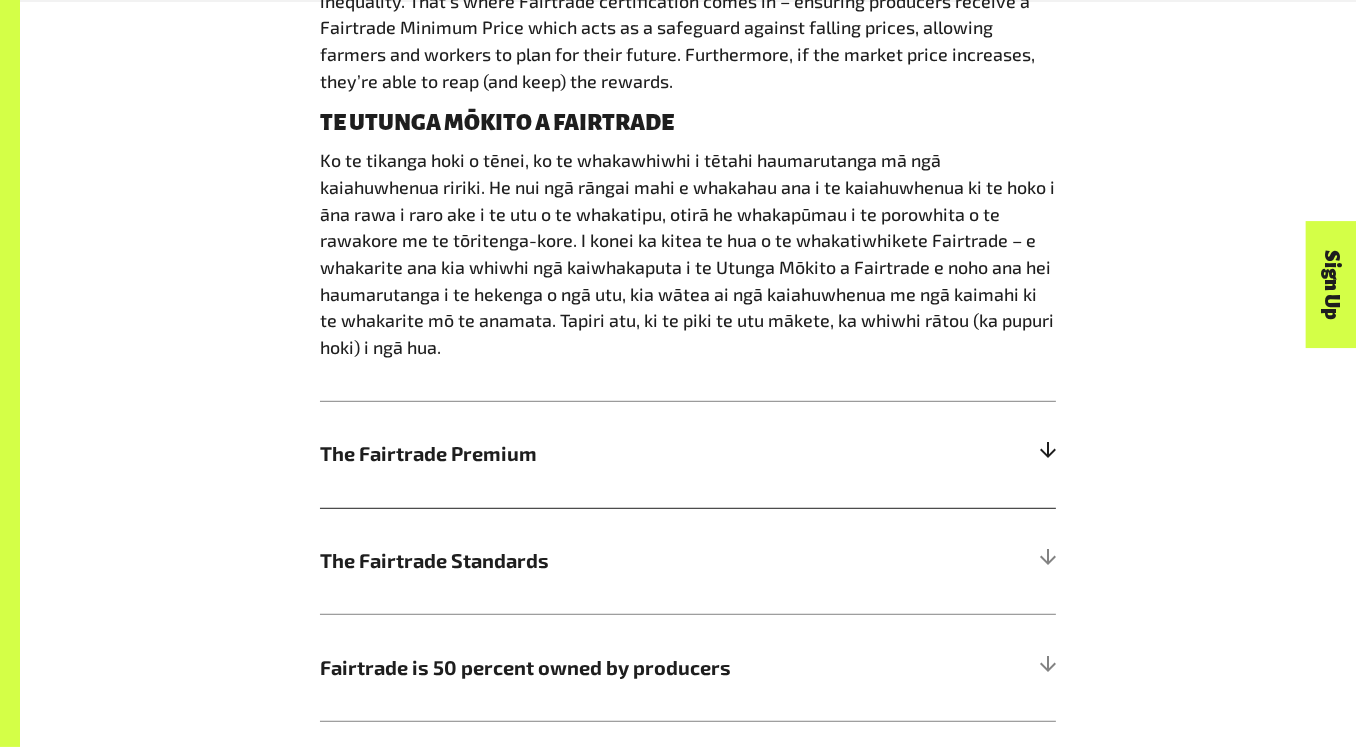 click on "The Fairtrade Premium" at bounding box center [596, 454] 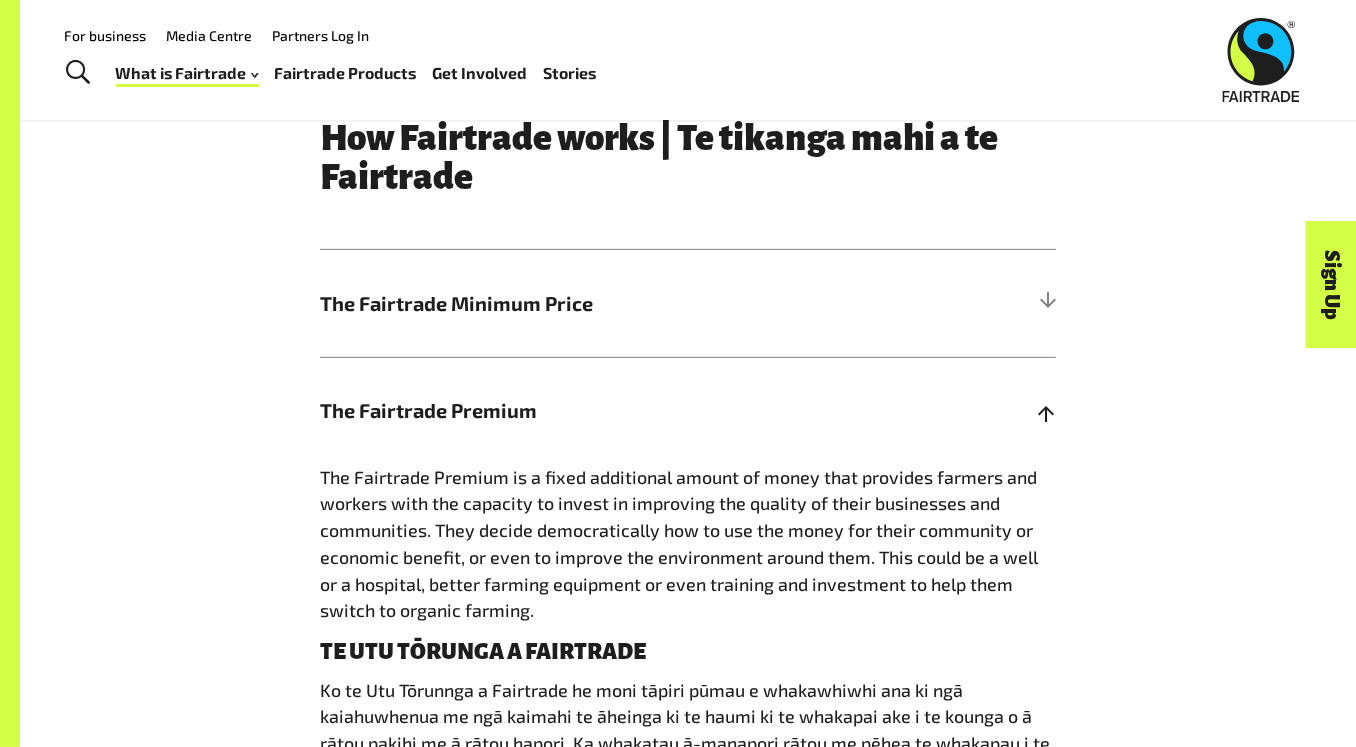 scroll, scrollTop: 902, scrollLeft: 0, axis: vertical 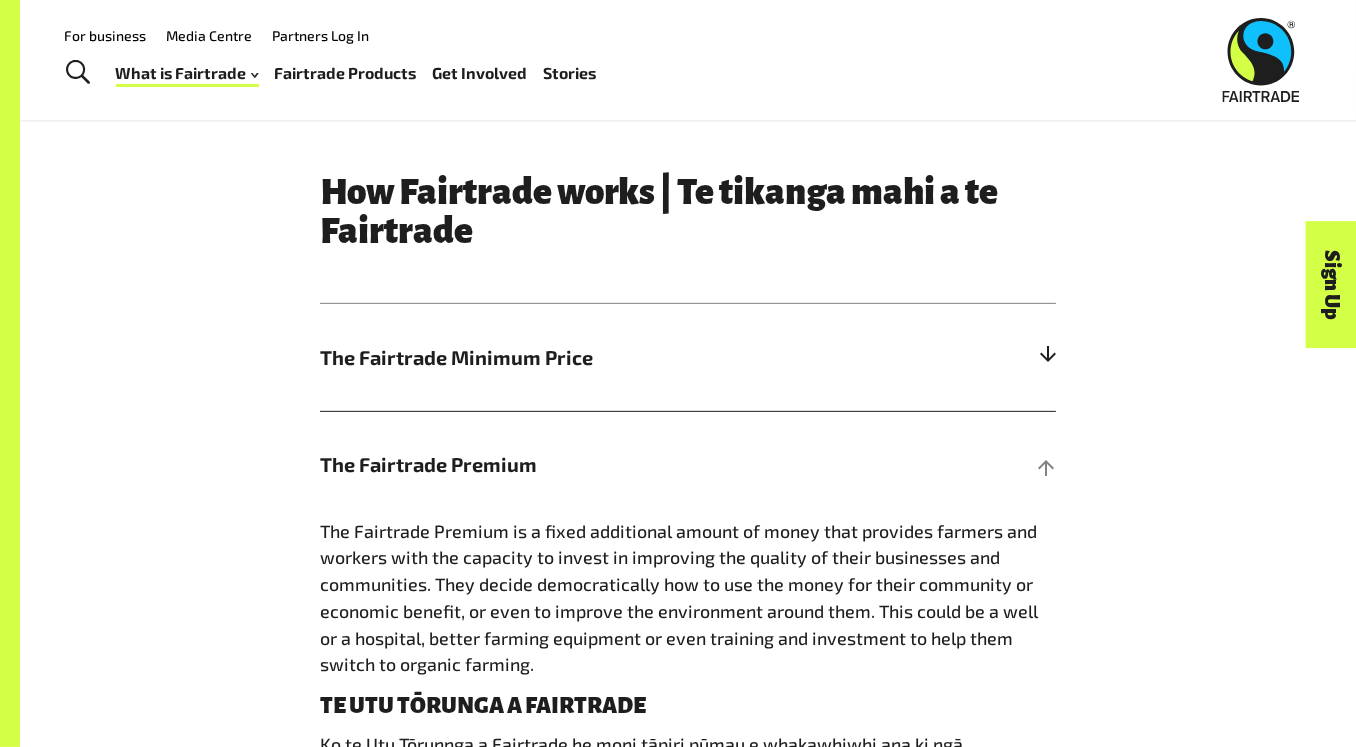 click on "The Fairtrade Minimum Price" at bounding box center [688, 357] 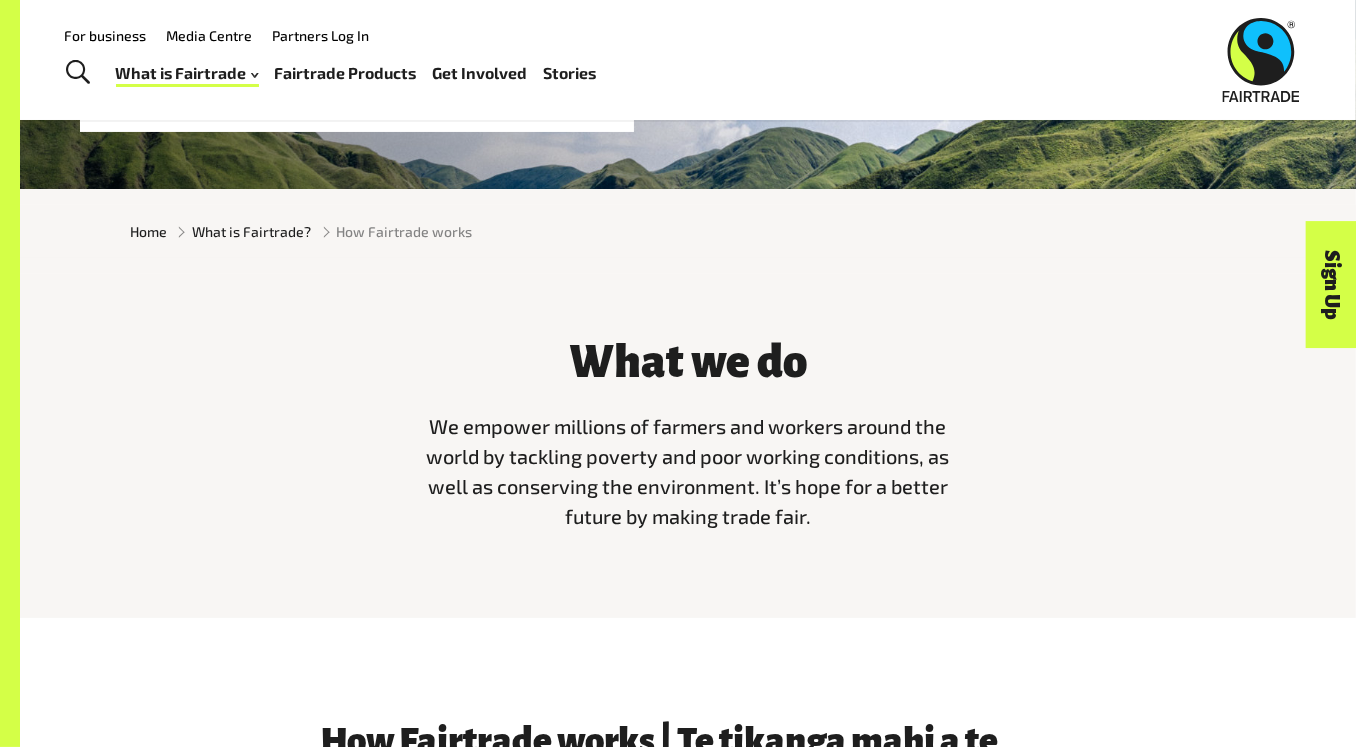scroll, scrollTop: 345, scrollLeft: 0, axis: vertical 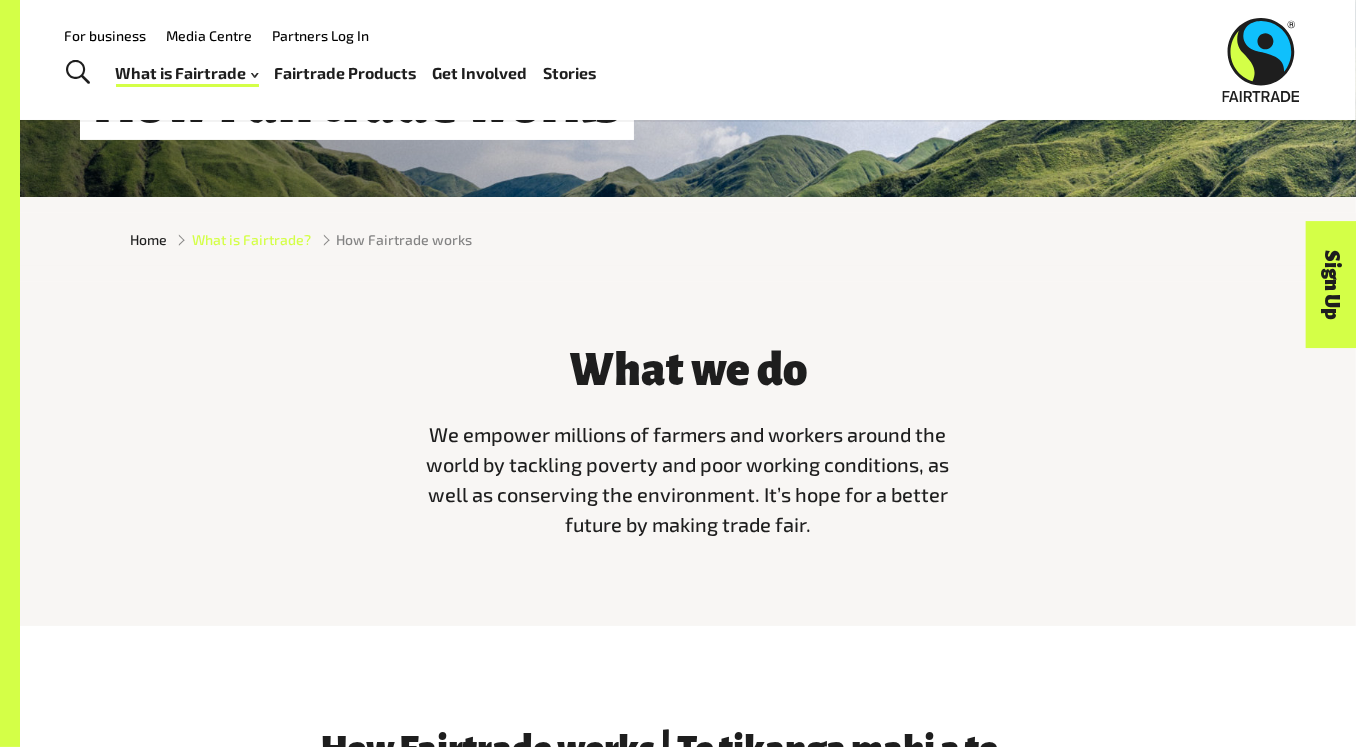 click on "What is Fairtrade?" at bounding box center [251, 239] 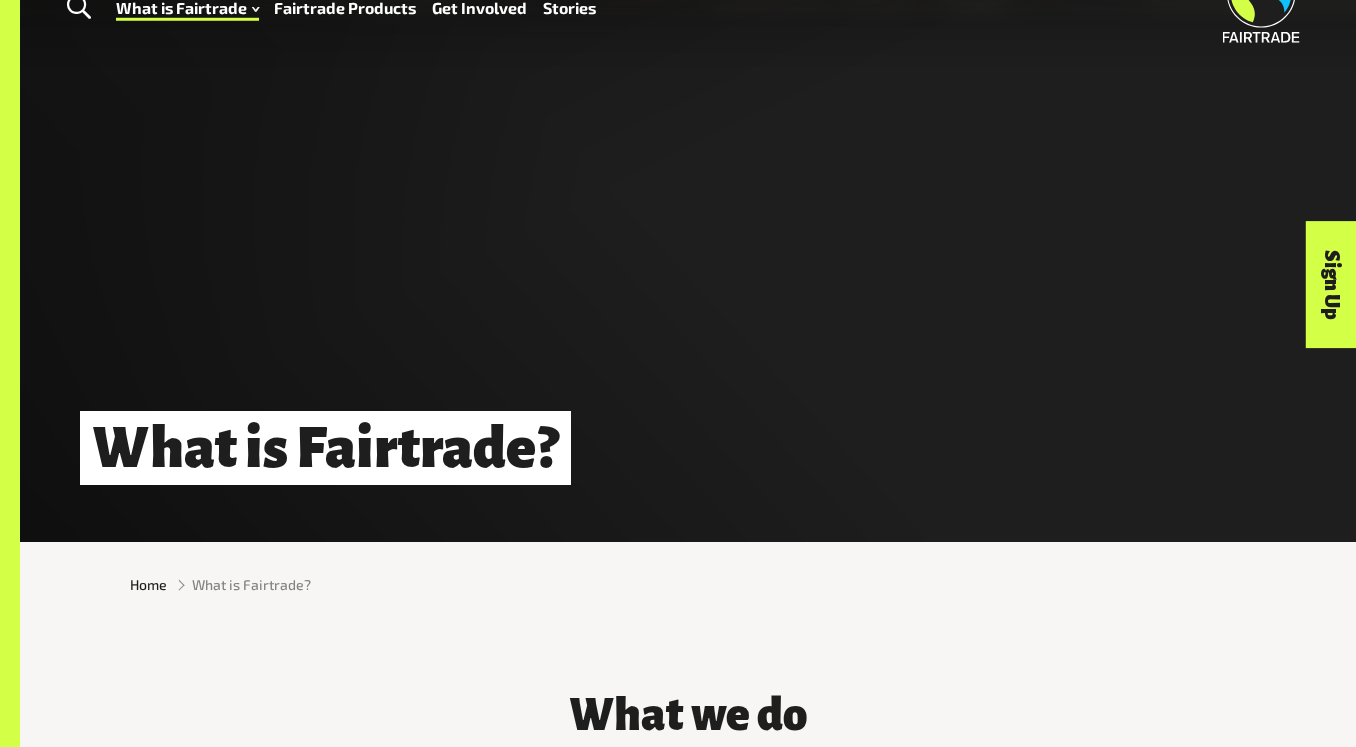 scroll, scrollTop: 66, scrollLeft: 0, axis: vertical 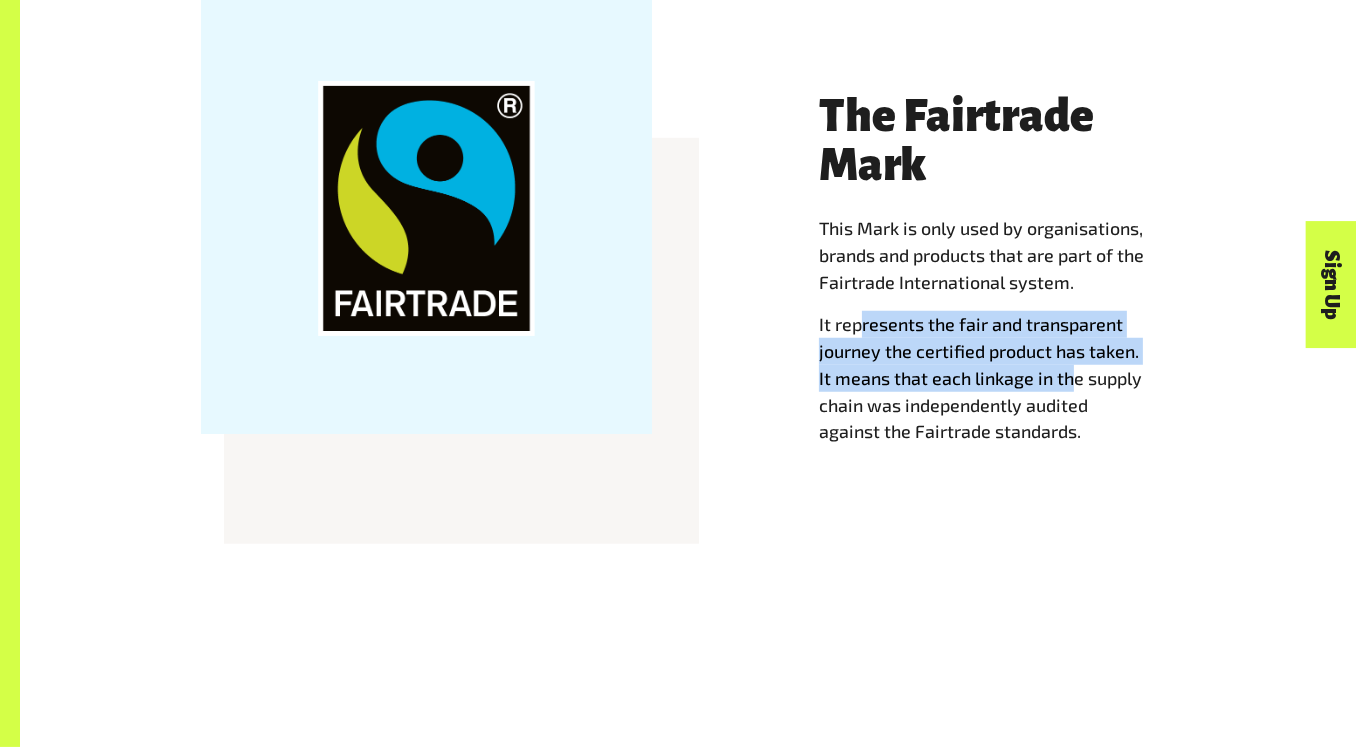 drag, startPoint x: 860, startPoint y: 334, endPoint x: 1076, endPoint y: 391, distance: 223.39427 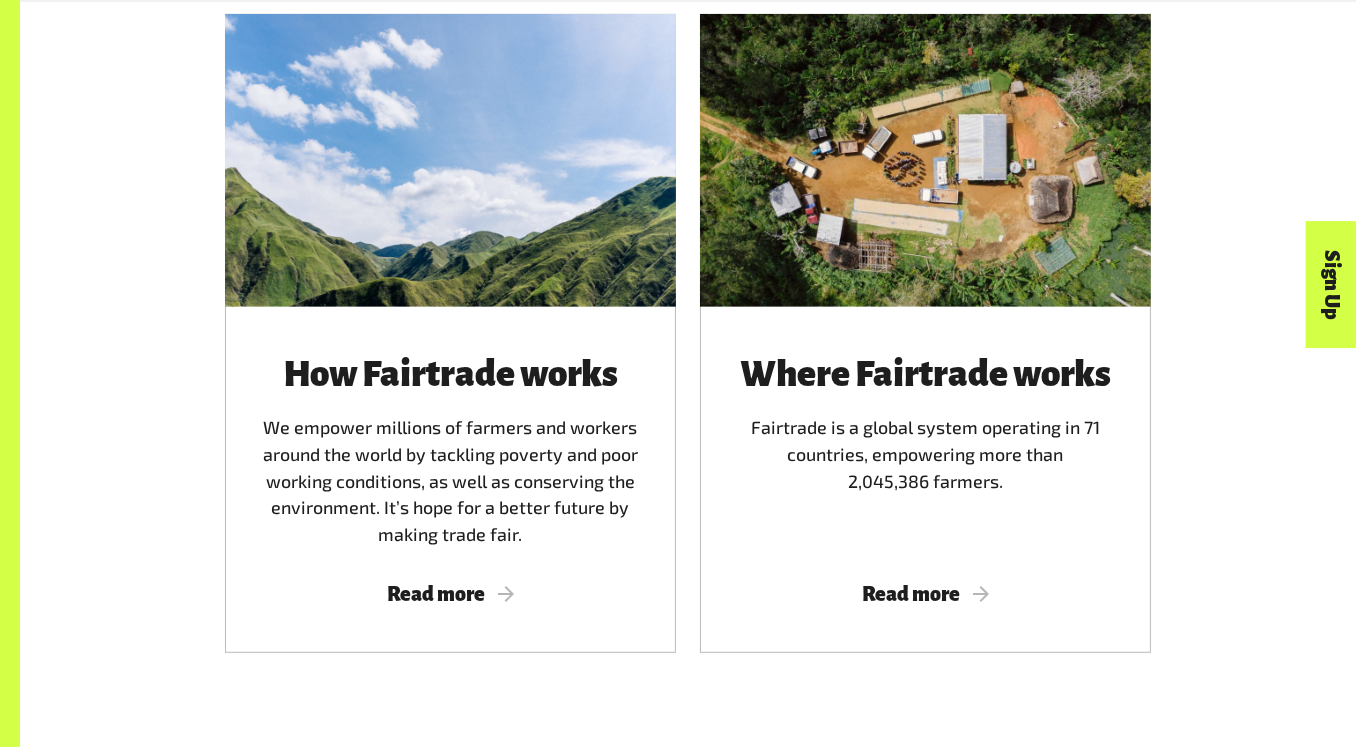 scroll, scrollTop: 1161, scrollLeft: 0, axis: vertical 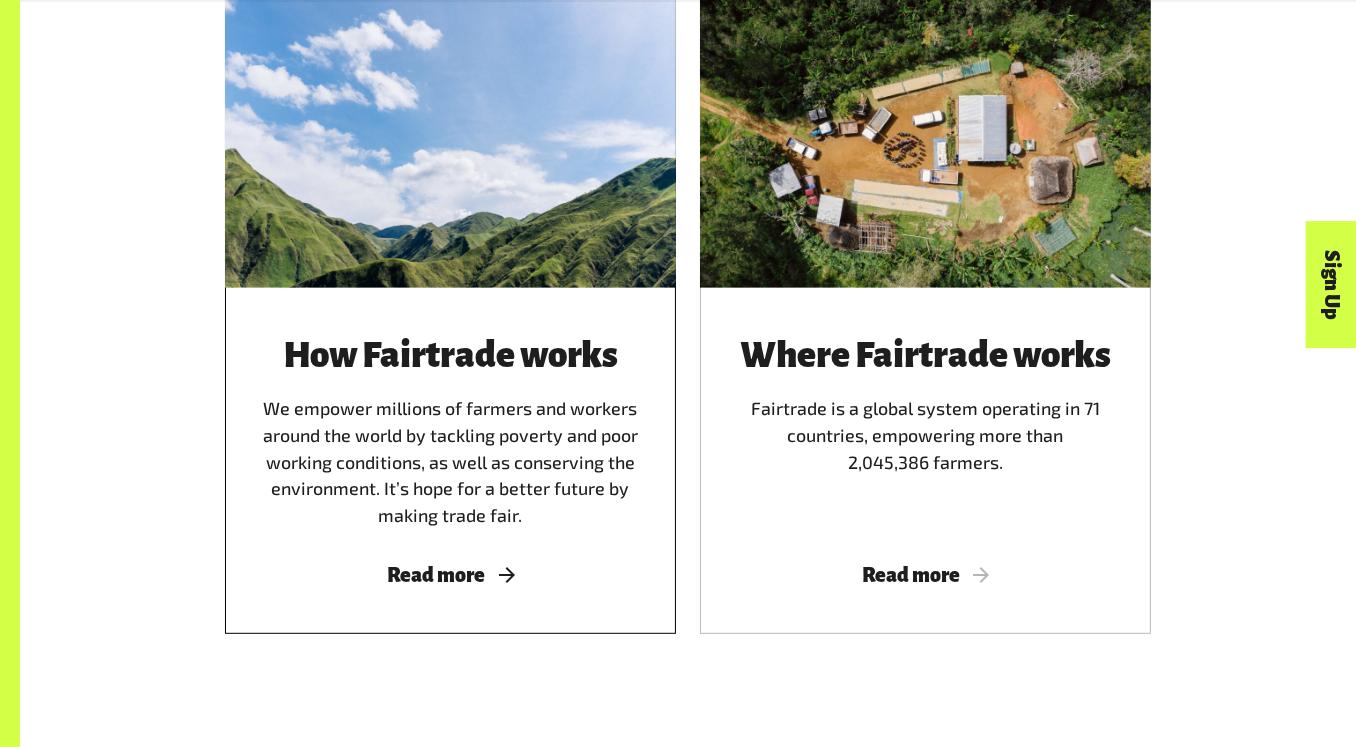 click on "Read more" at bounding box center (450, 575) 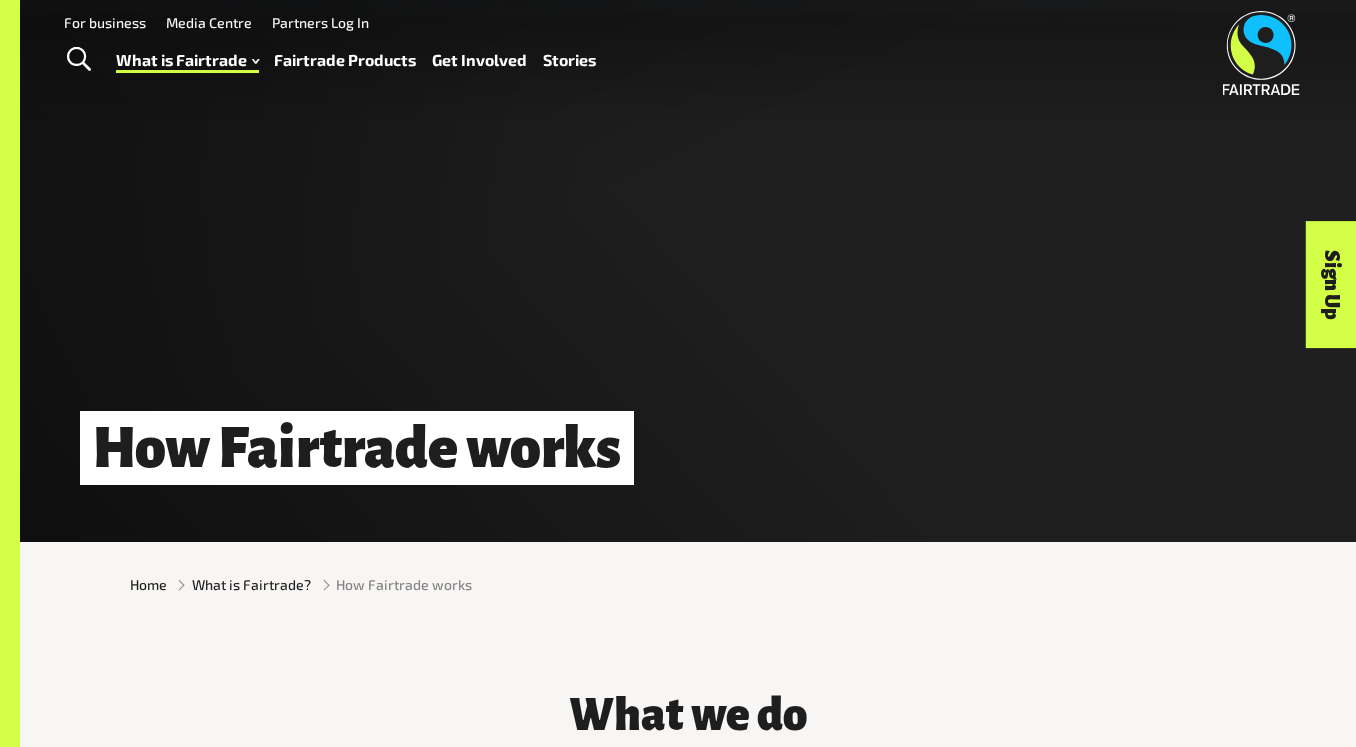 scroll, scrollTop: 43, scrollLeft: 0, axis: vertical 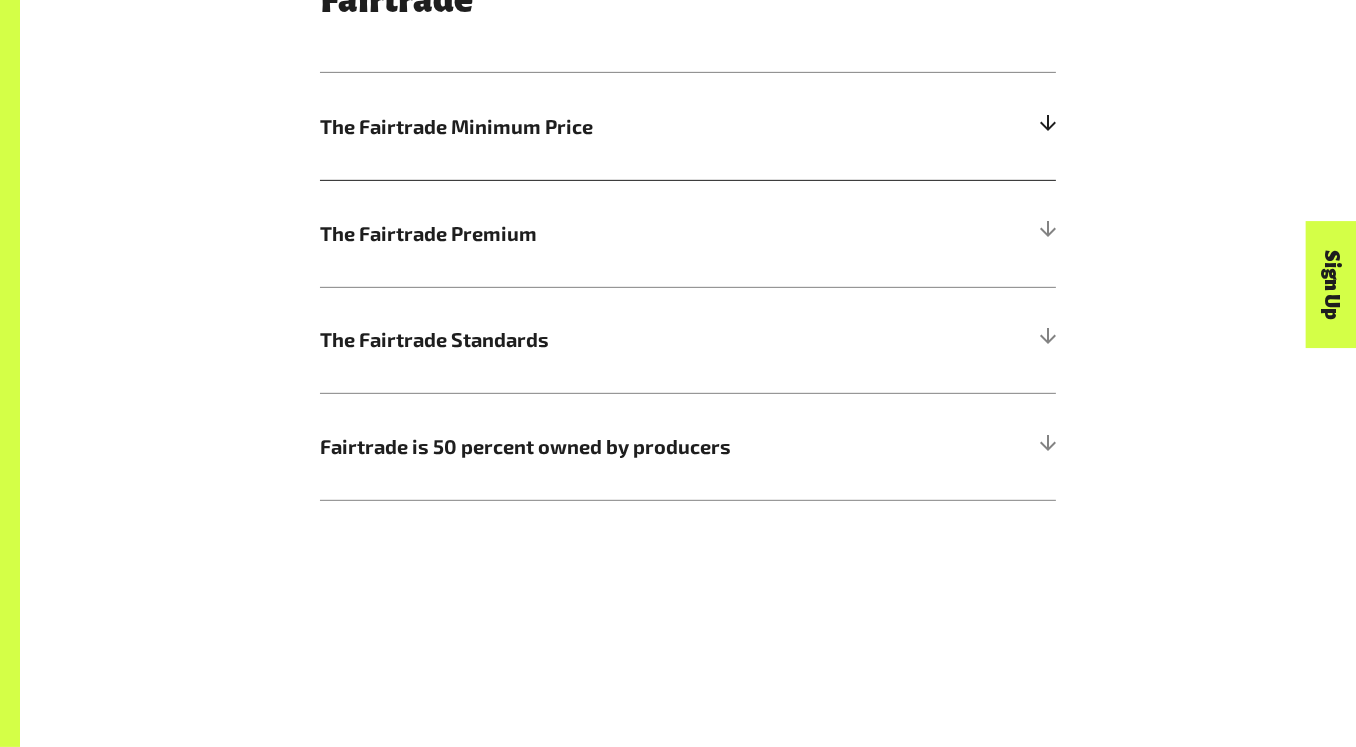click on "The Fairtrade Minimum Price" at bounding box center [596, 127] 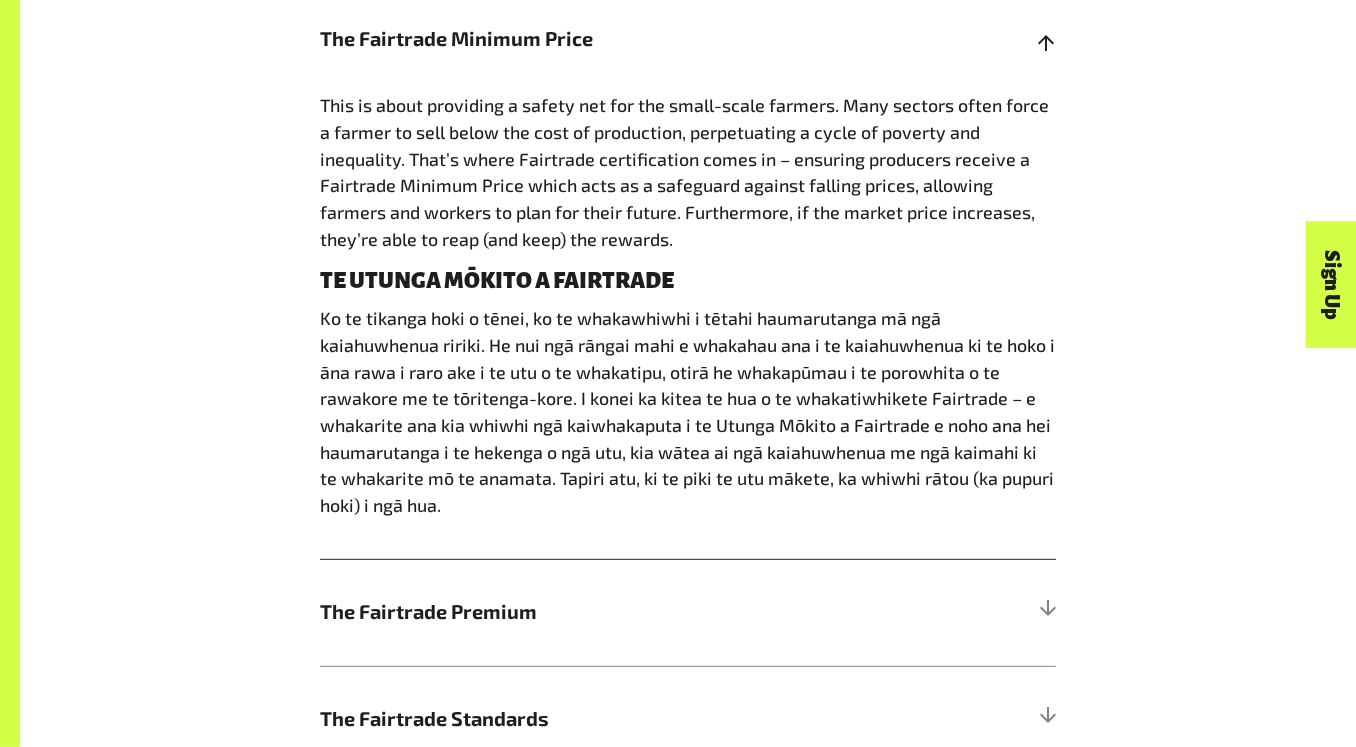 scroll, scrollTop: 1223, scrollLeft: 0, axis: vertical 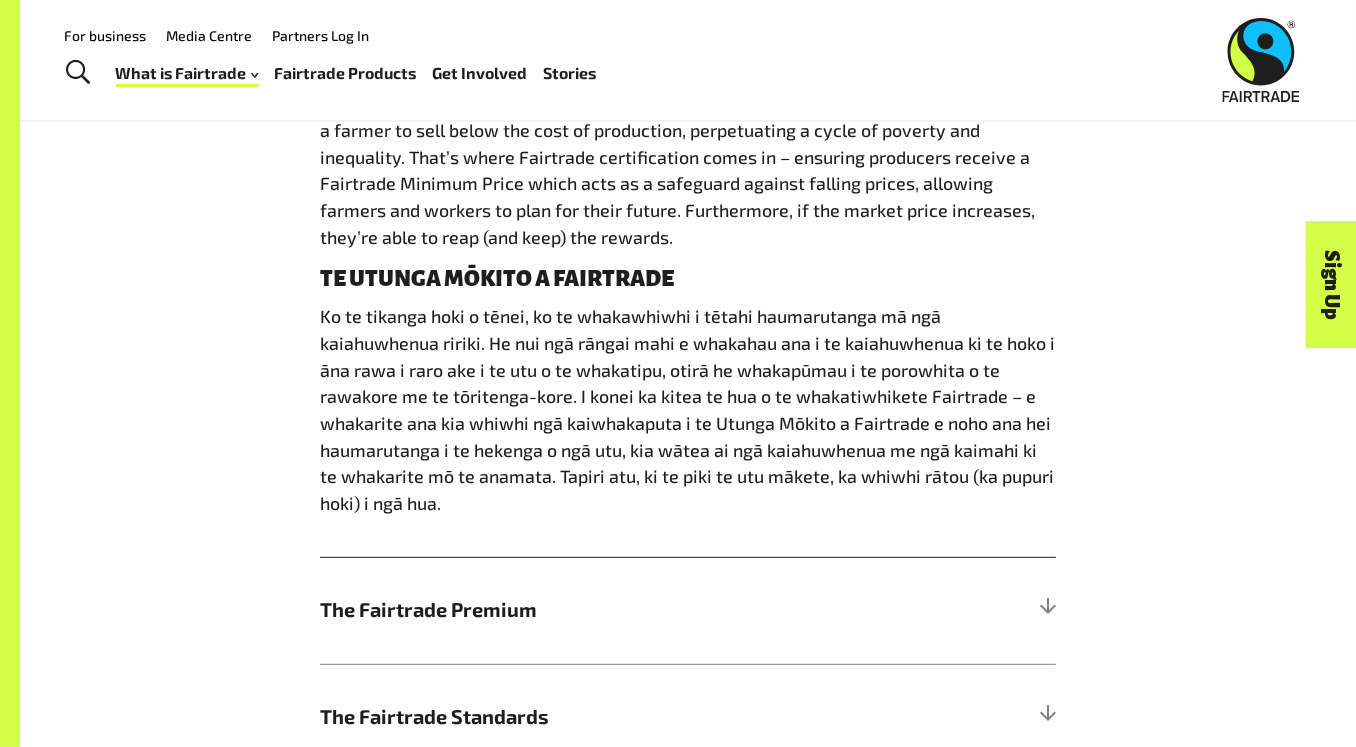 drag, startPoint x: 448, startPoint y: 160, endPoint x: 688, endPoint y: 148, distance: 240.29982 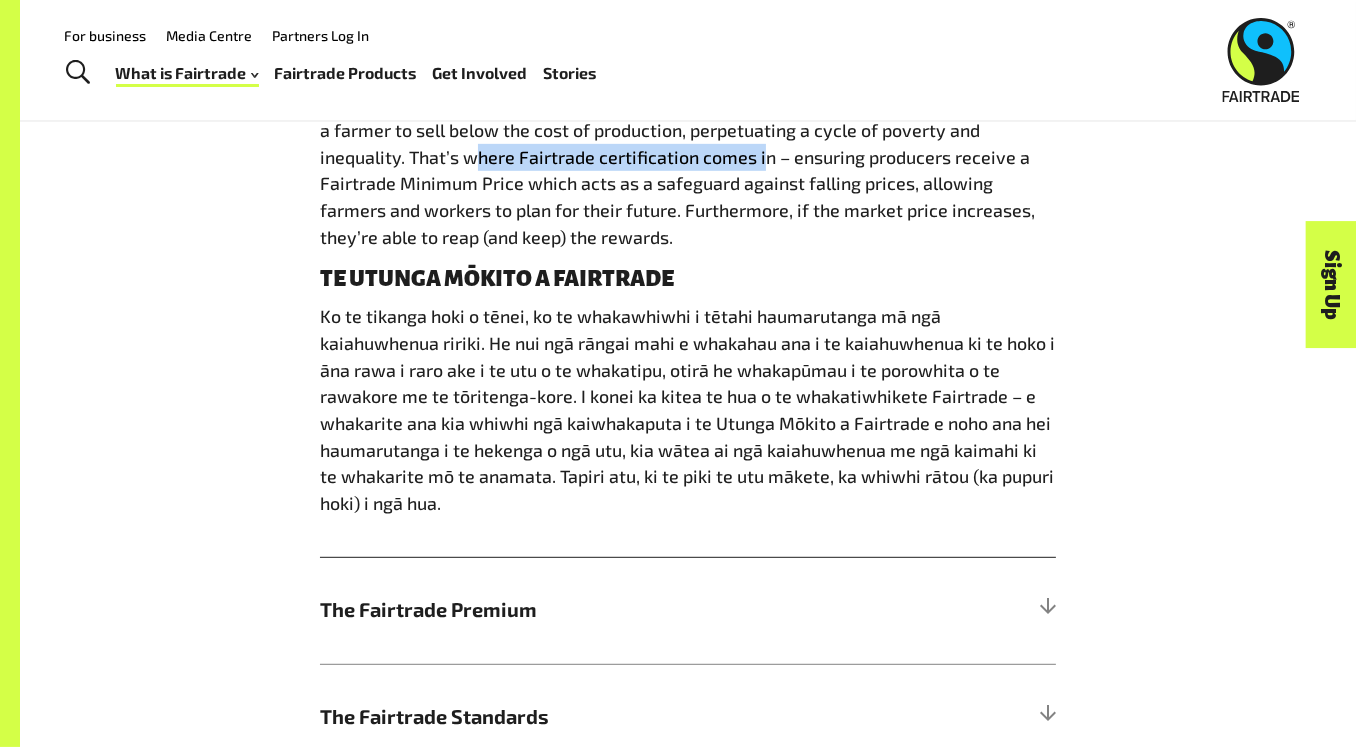 drag, startPoint x: 476, startPoint y: 163, endPoint x: 763, endPoint y: 176, distance: 287.29428 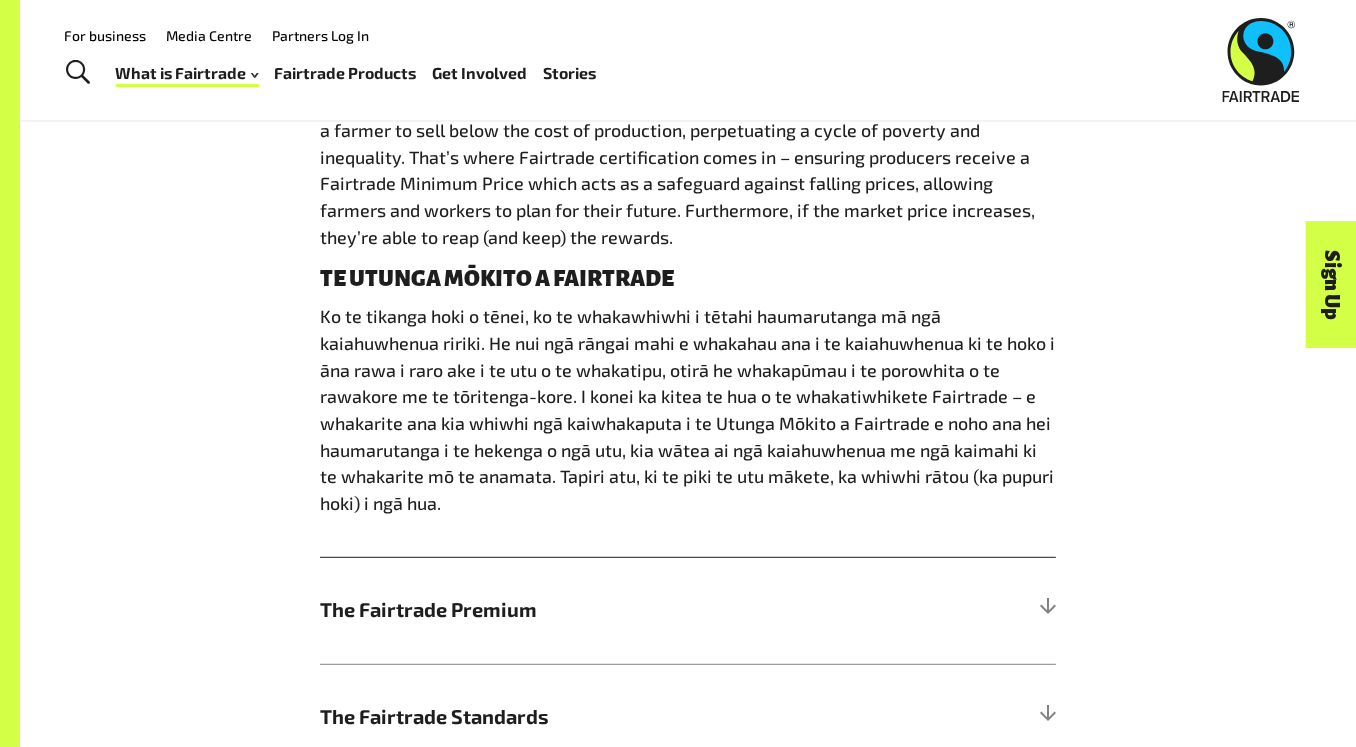 click on "This is about providing a safety net for the small-scale farmers. Many sectors often force a farmer to sell below the cost of production, perpetuating a cycle of poverty and inequality. That’s where Fairtrade certification comes in – ensuring producers receive a Fairtrade Minimum Price which acts as a safeguard against falling prices, allowing farmers and workers to plan for their future. Furthermore, if the market price increases, they’re able to reap (and keep) the rewards." at bounding box center [688, 170] 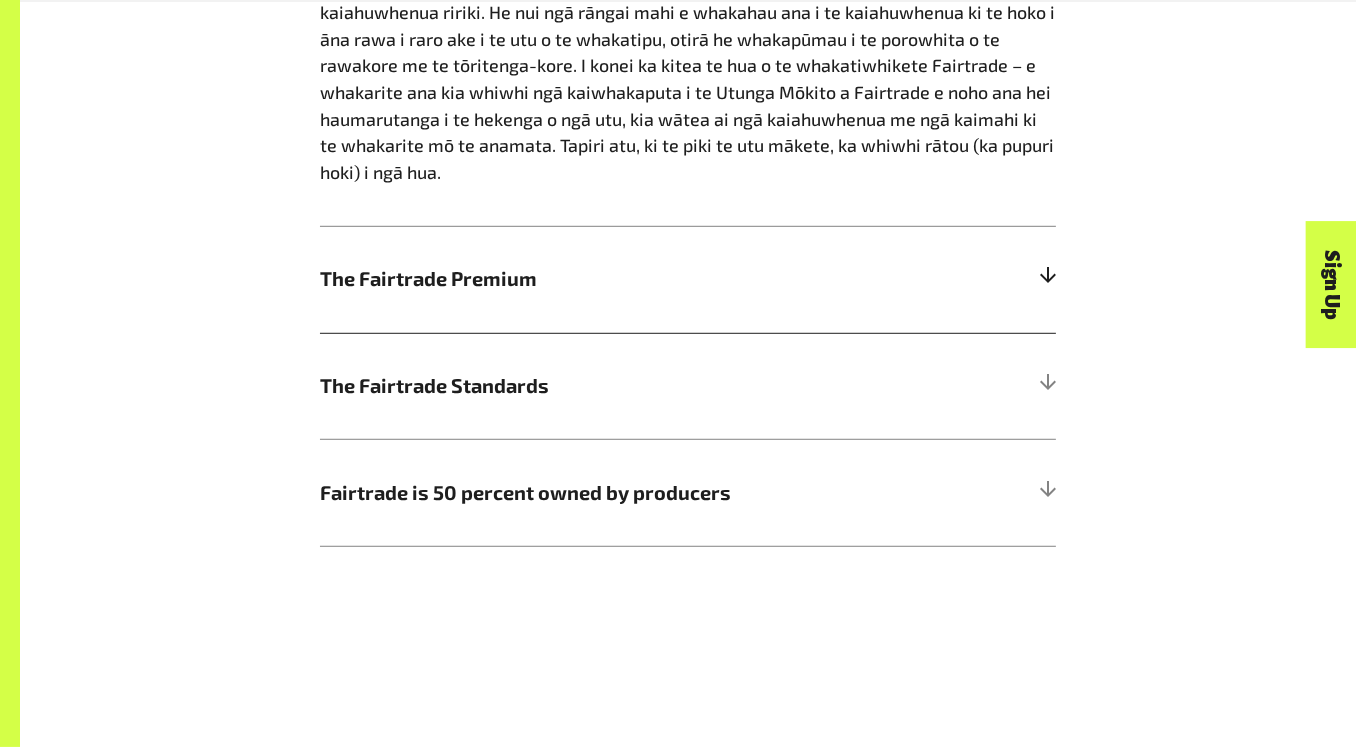 click on "The Fairtrade Premium" at bounding box center (596, 279) 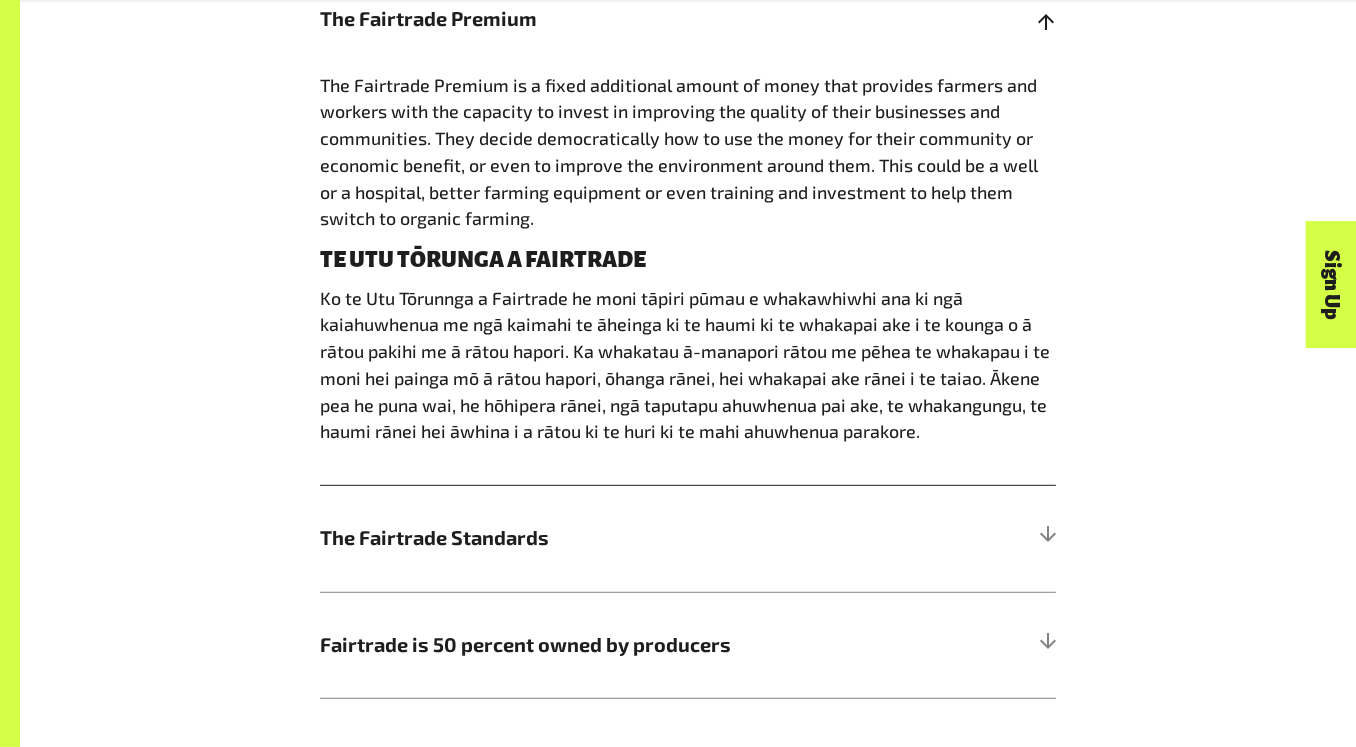 scroll, scrollTop: 1582, scrollLeft: 0, axis: vertical 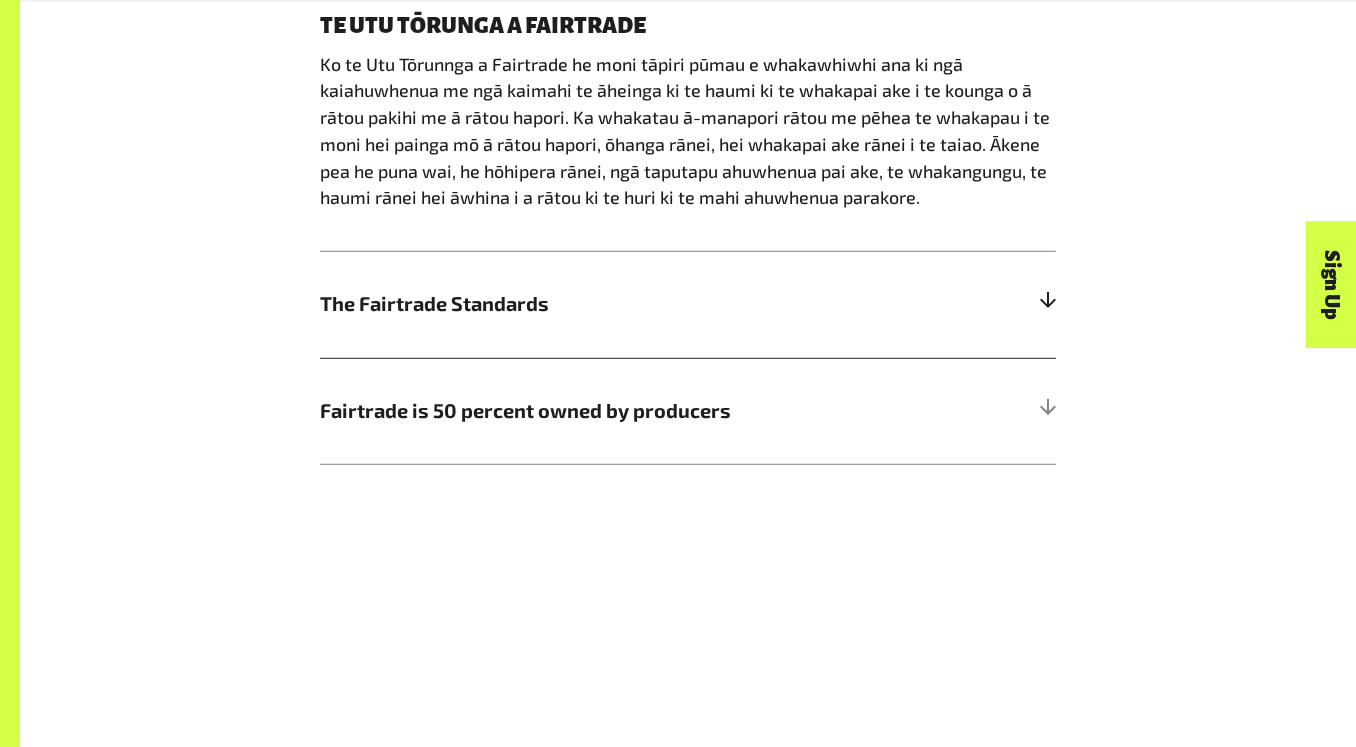 click on "The Fairtrade Standards" at bounding box center (596, 304) 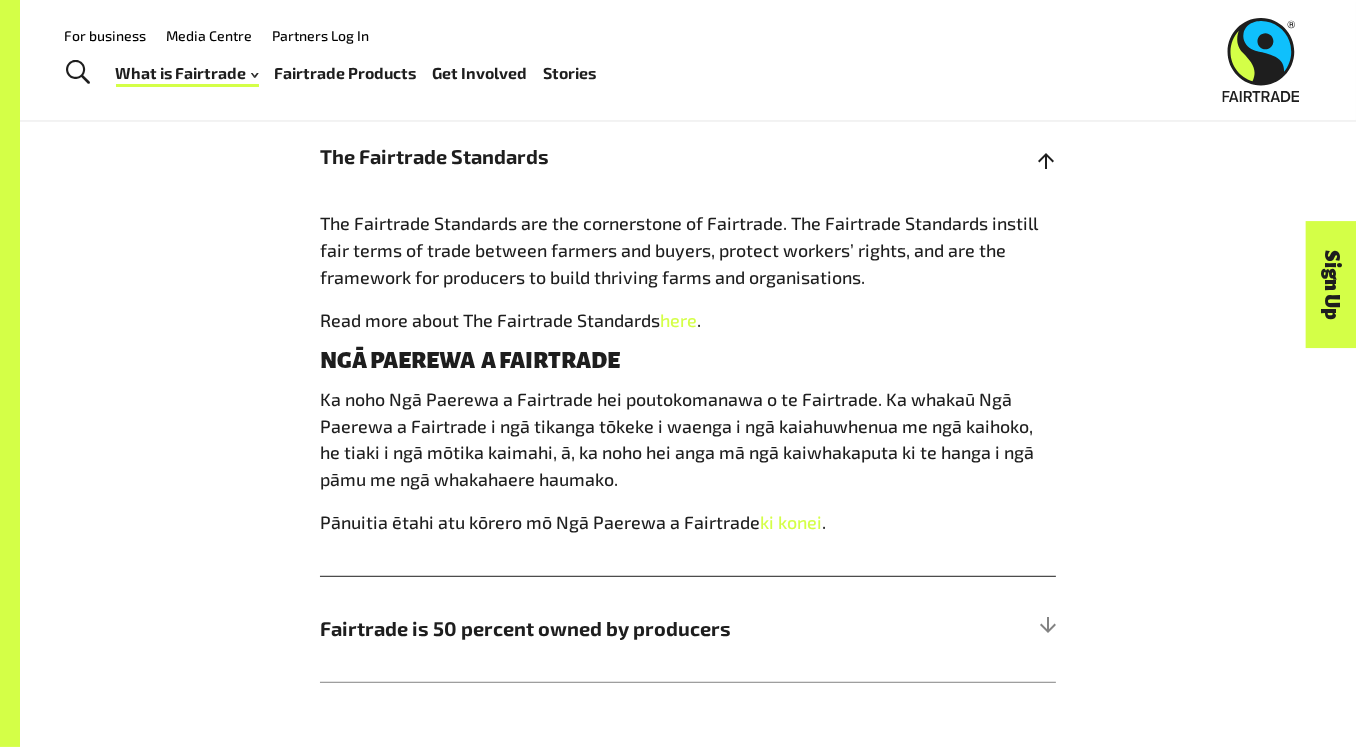 scroll, scrollTop: 1309, scrollLeft: 0, axis: vertical 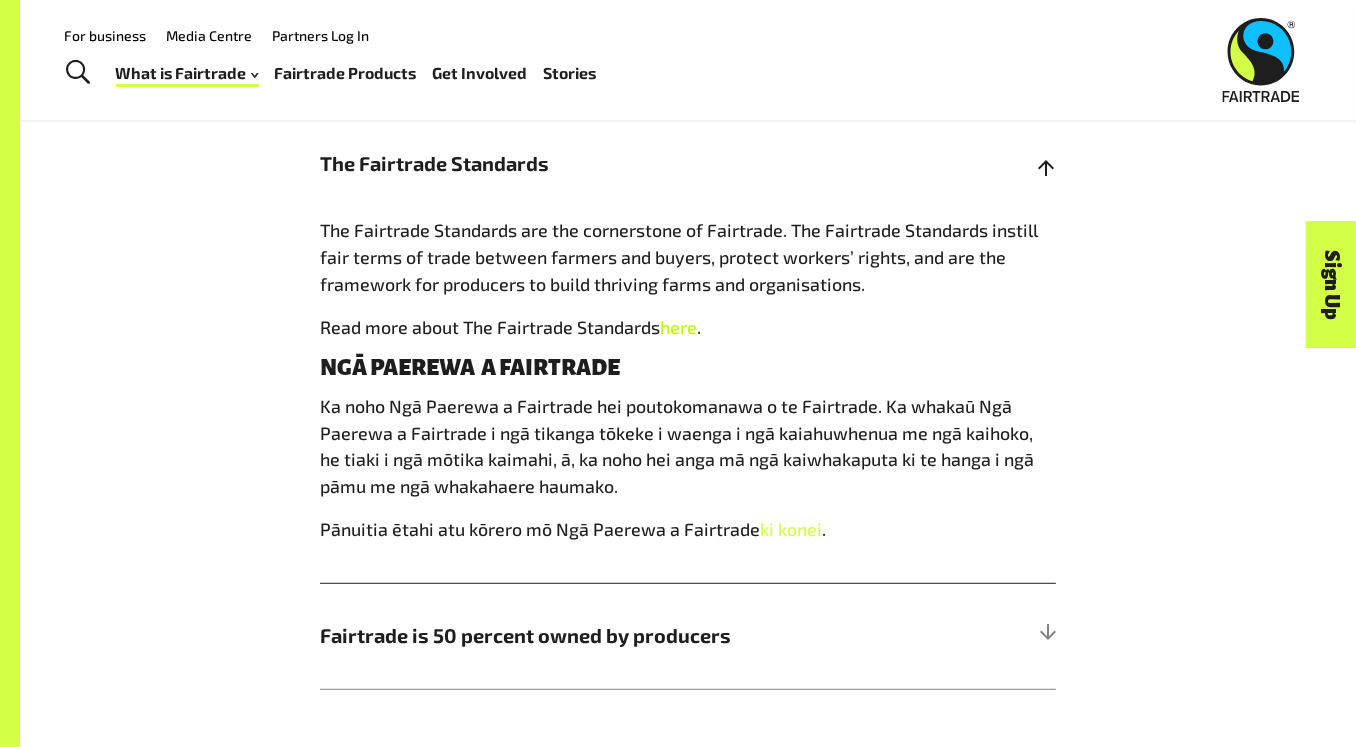 click on "here" at bounding box center [678, 327] 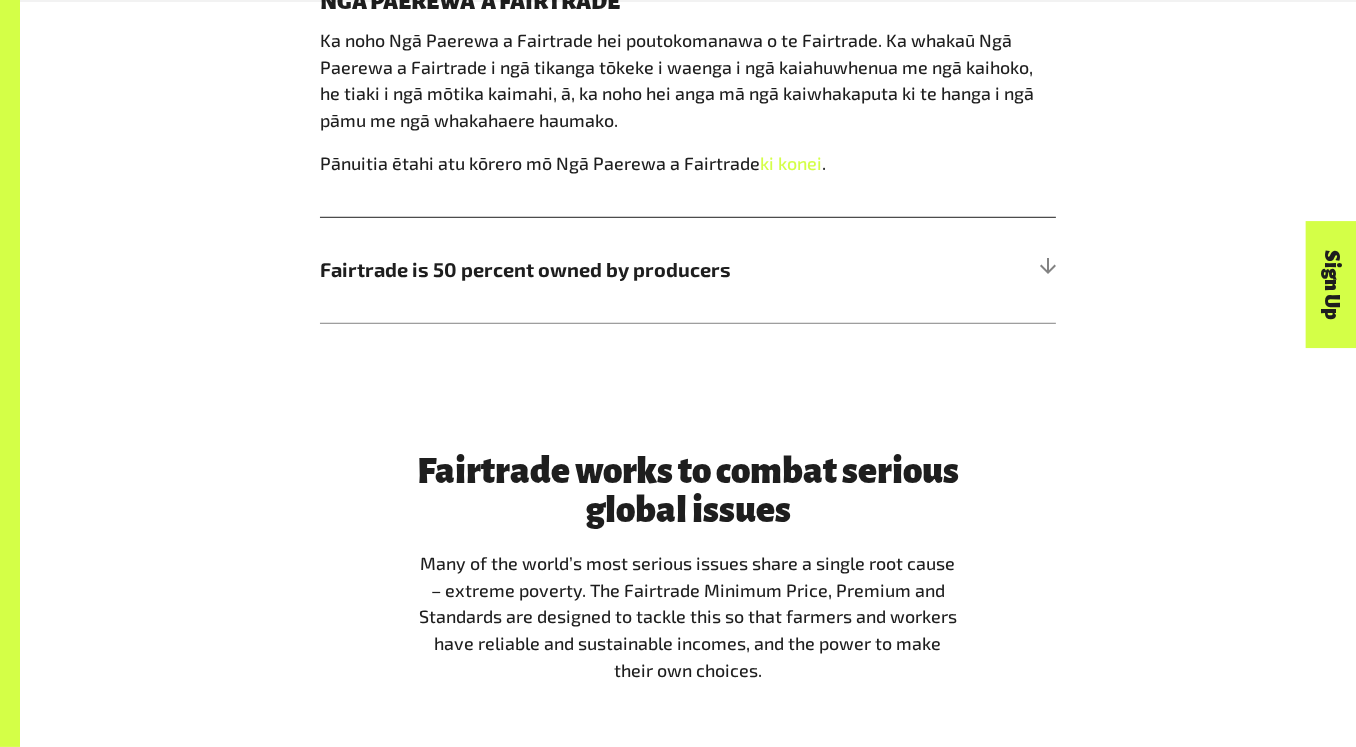 scroll, scrollTop: 1678, scrollLeft: 0, axis: vertical 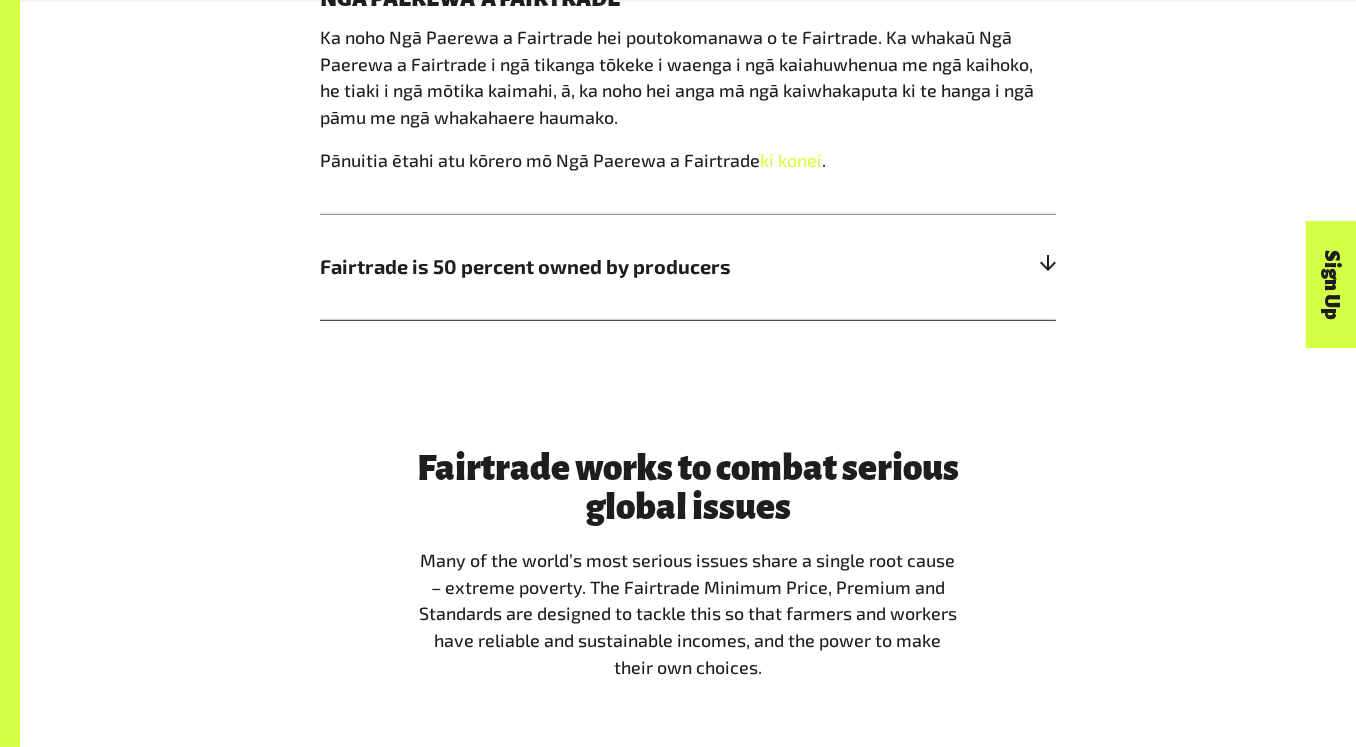 click on "Fairtrade is 50 percent owned by producers" at bounding box center (596, 267) 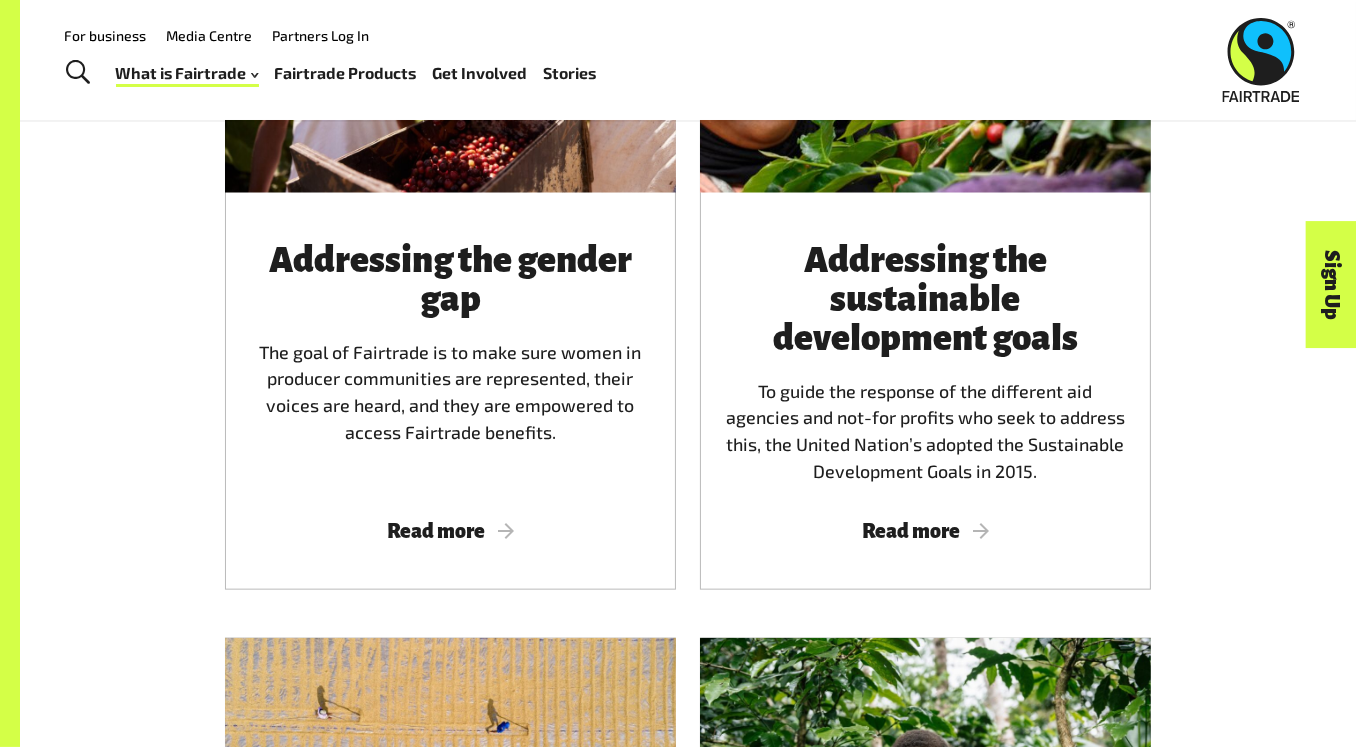 scroll, scrollTop: 2683, scrollLeft: 0, axis: vertical 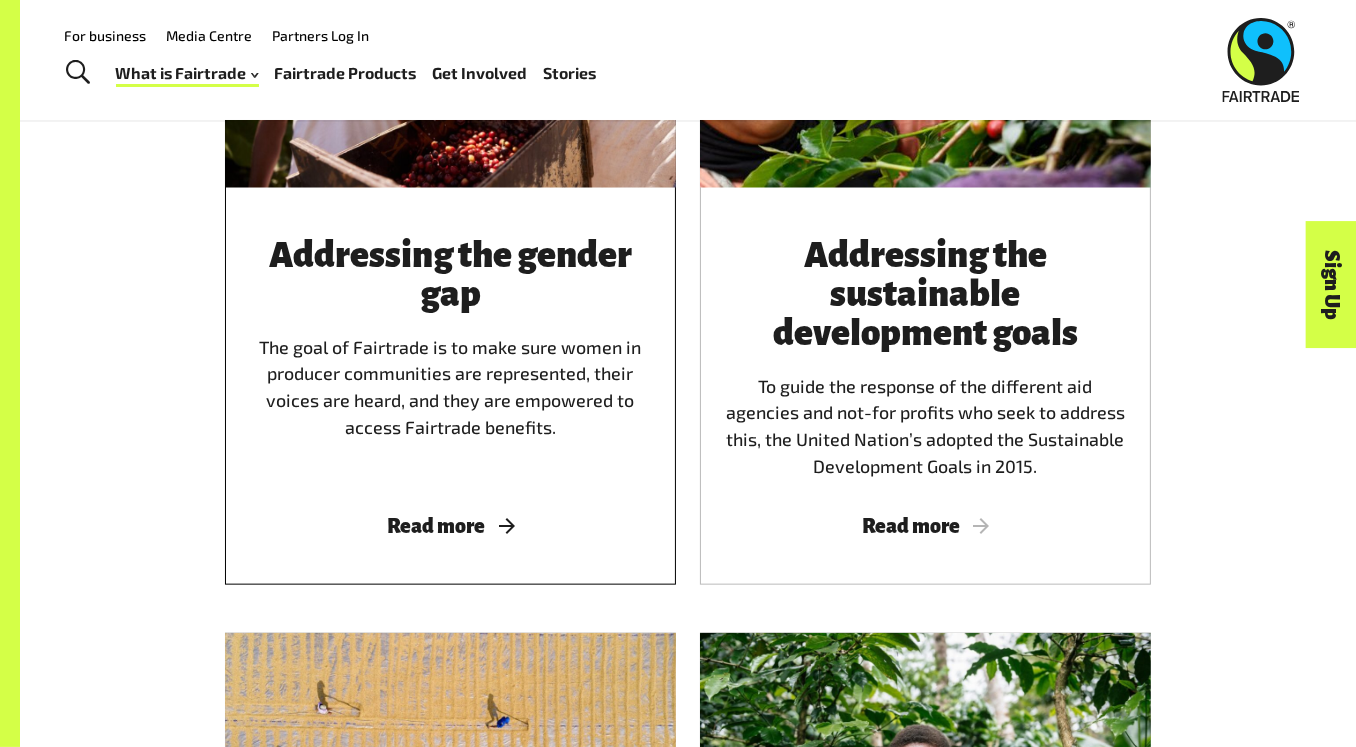 click on "Read more" at bounding box center (450, 526) 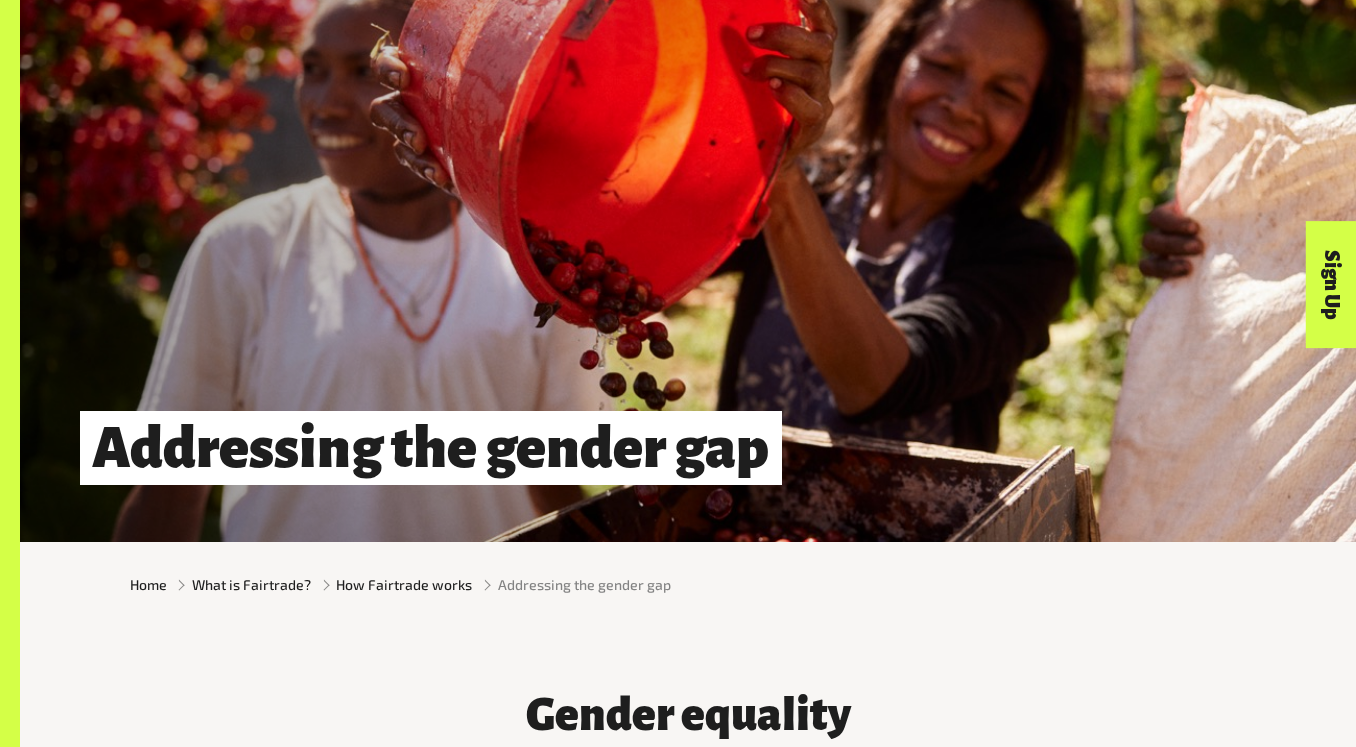 scroll, scrollTop: 603, scrollLeft: 0, axis: vertical 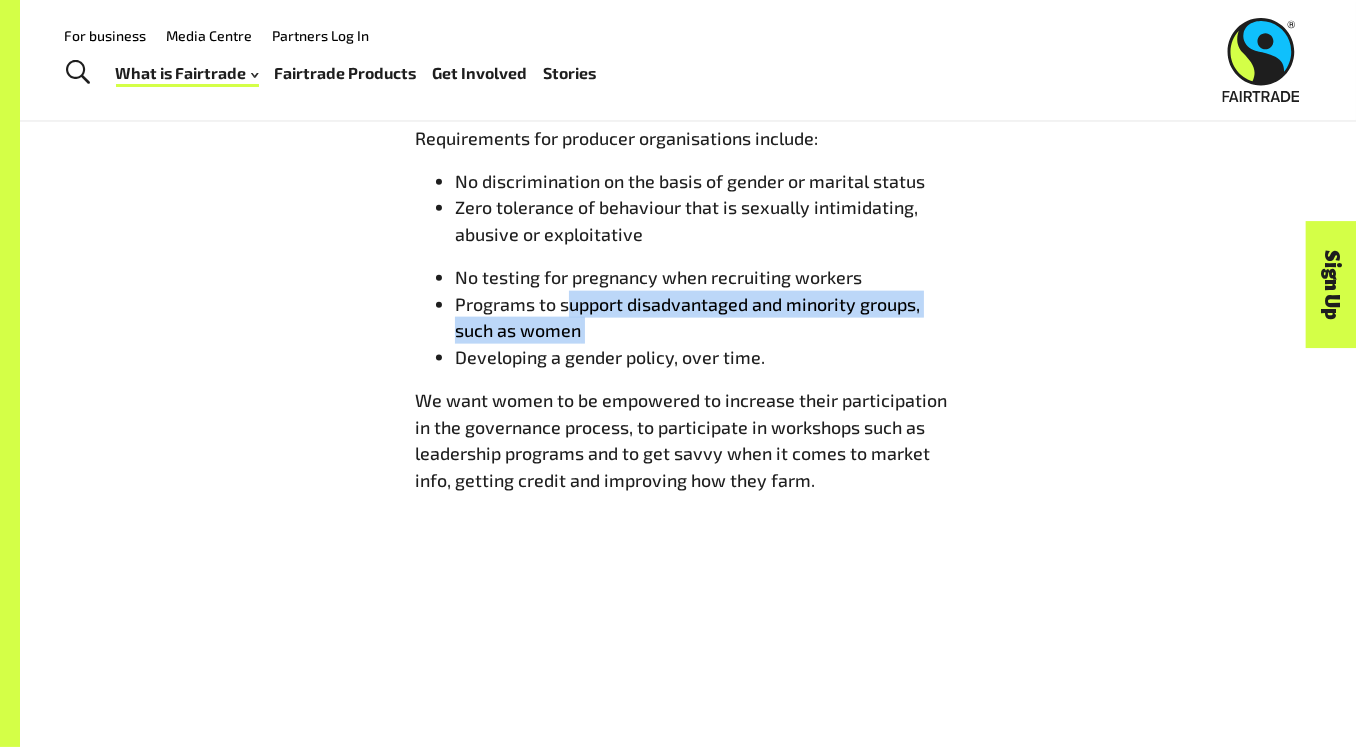 drag, startPoint x: 606, startPoint y: 330, endPoint x: 563, endPoint y: 306, distance: 49.24429 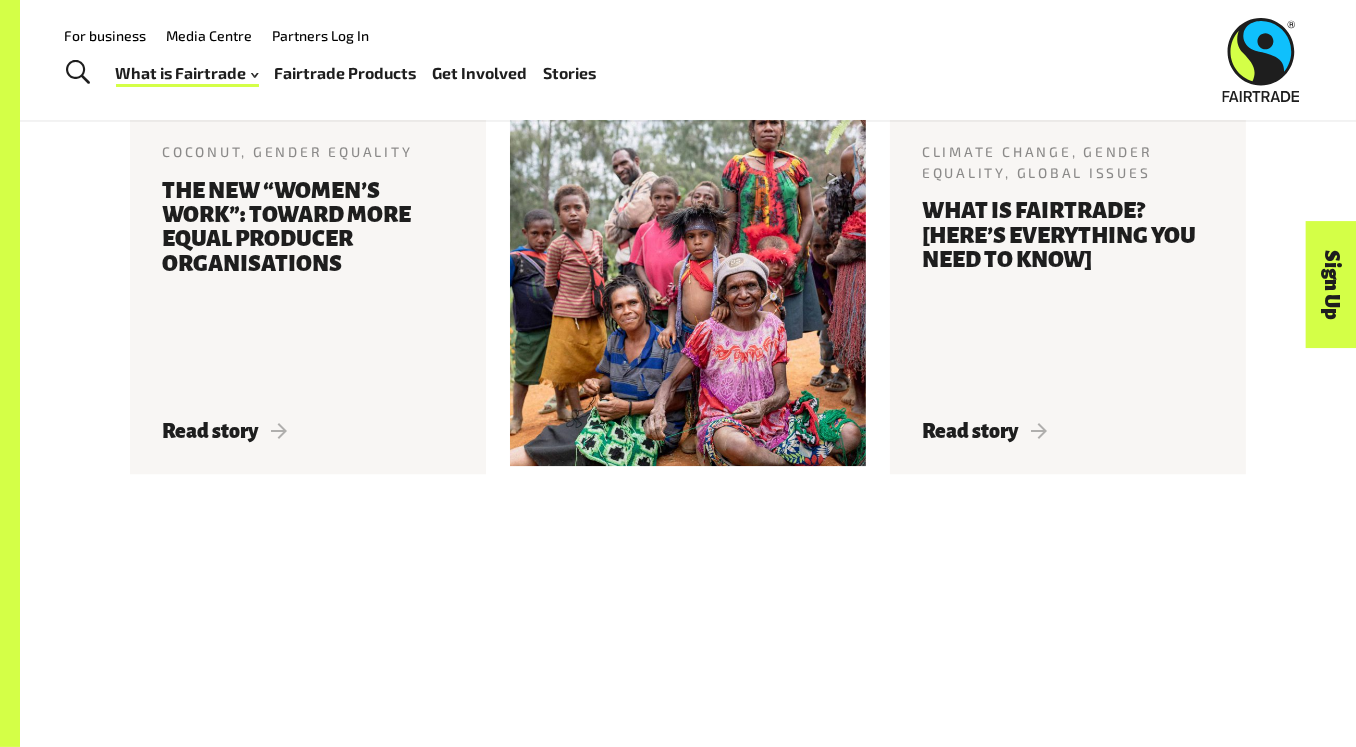 scroll, scrollTop: 5826, scrollLeft: 0, axis: vertical 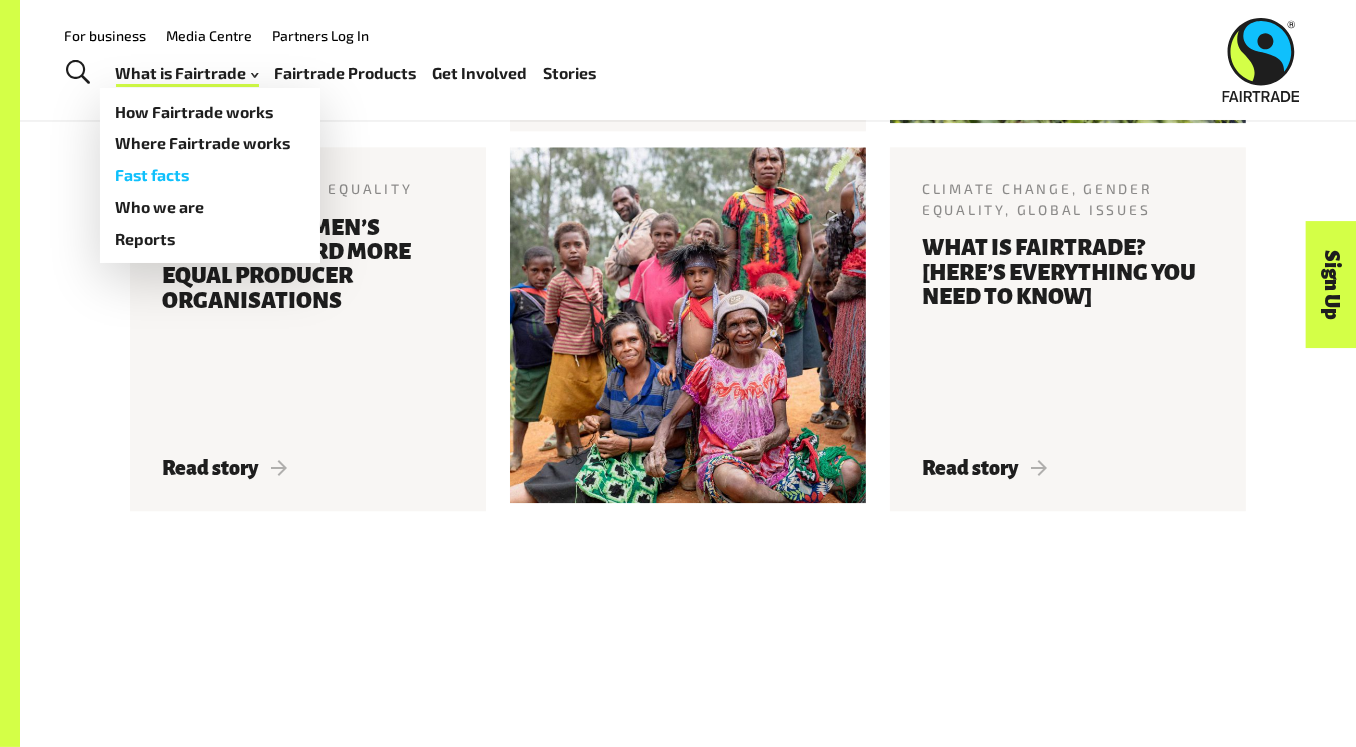 click on "Fast facts" at bounding box center [210, 175] 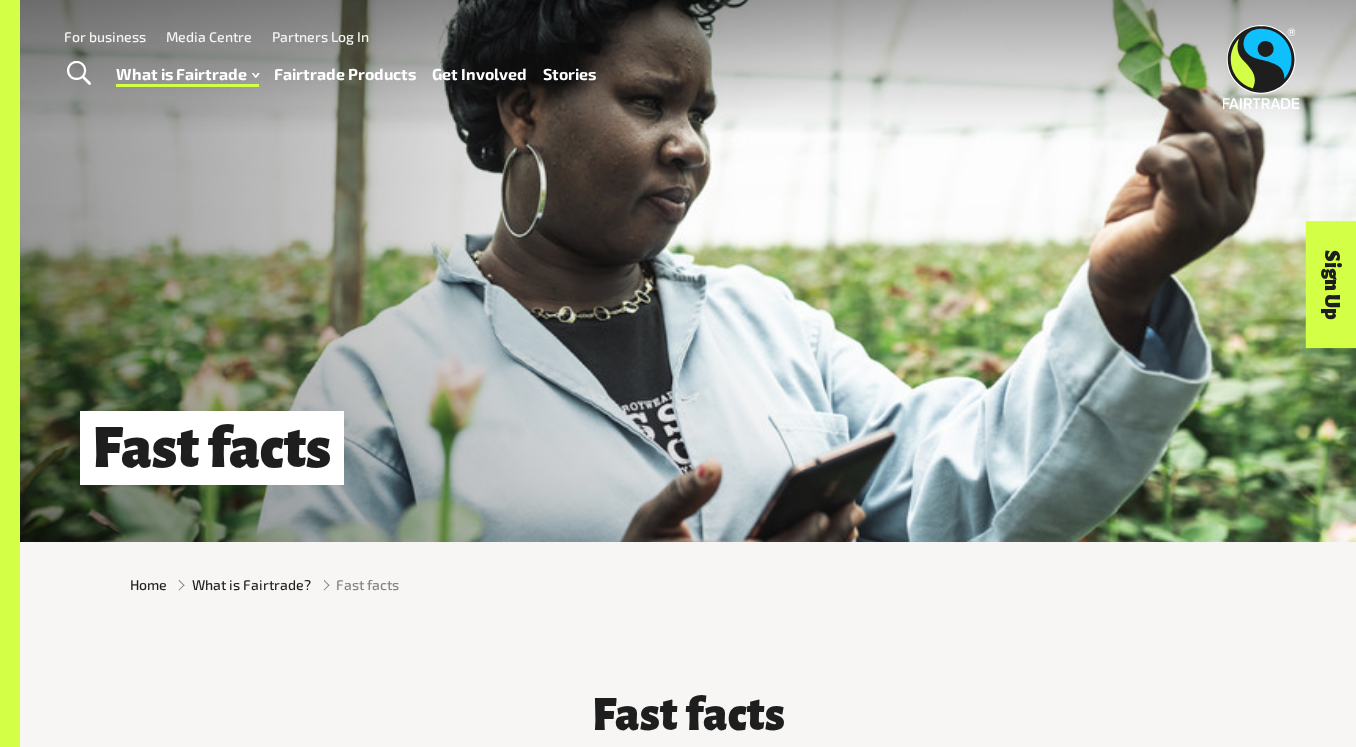 scroll, scrollTop: 0, scrollLeft: 0, axis: both 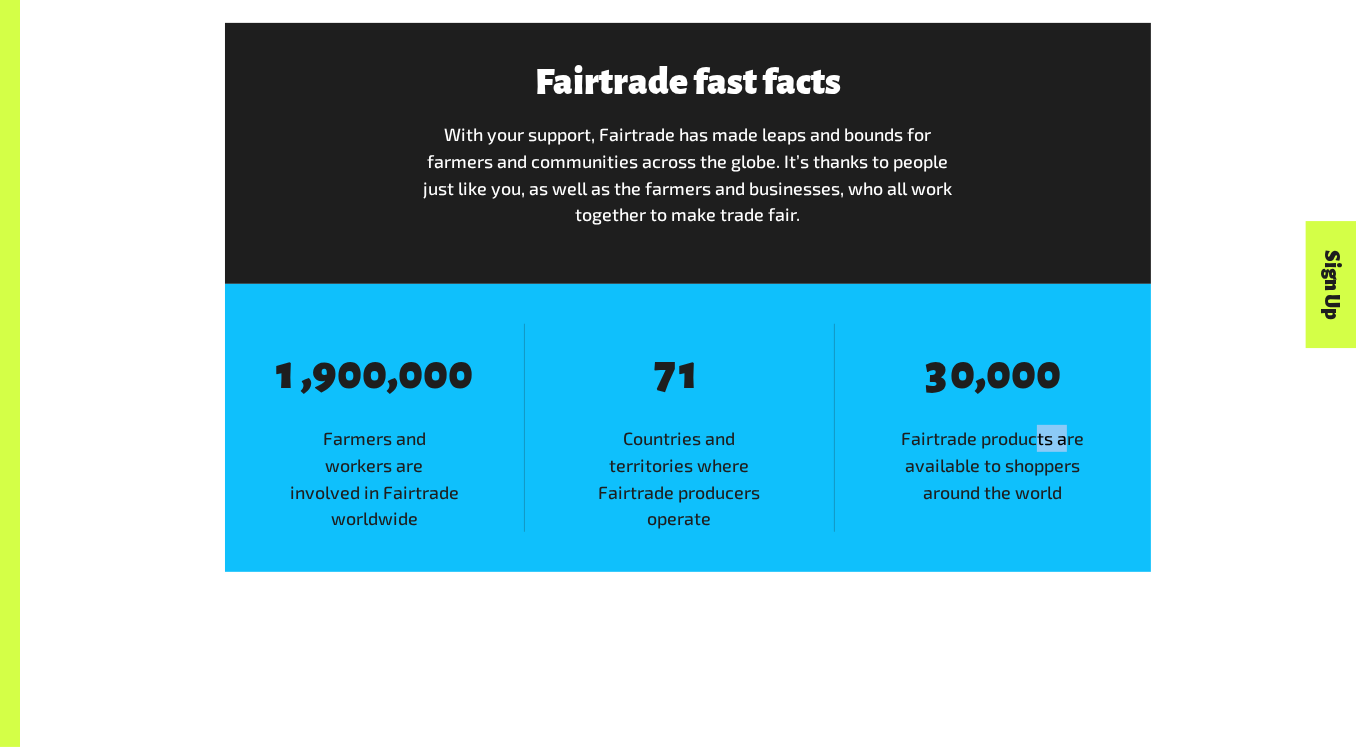 drag, startPoint x: 1038, startPoint y: 444, endPoint x: 1065, endPoint y: 441, distance: 27.166155 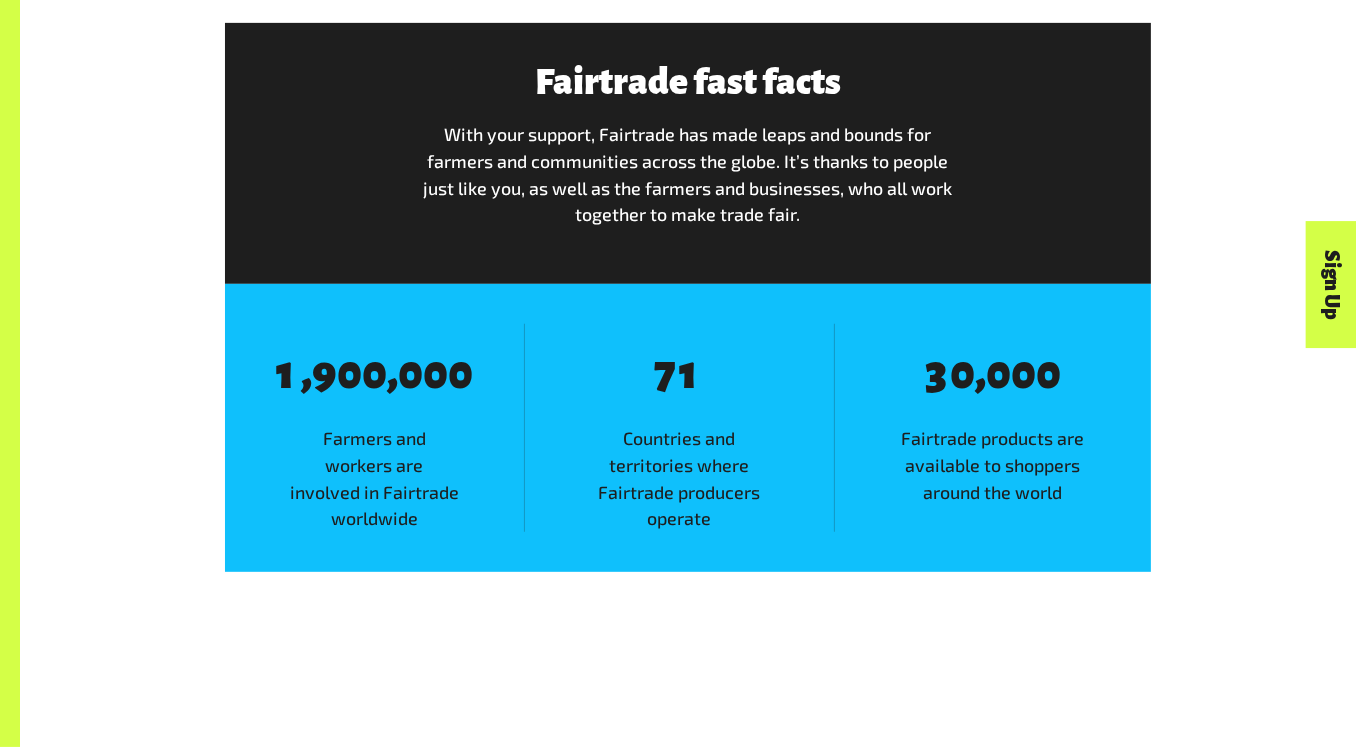 click on "Fairtrade products are available to shoppers around the world" at bounding box center (993, 465) 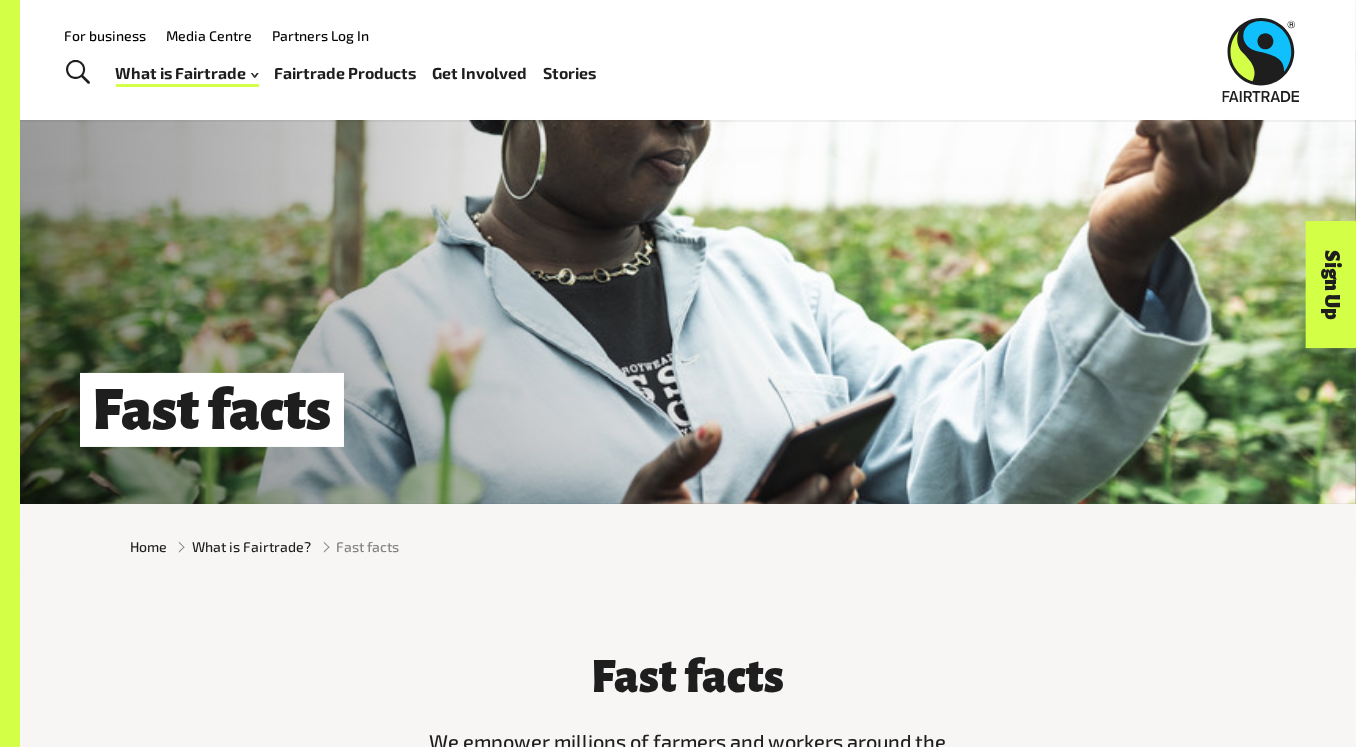 scroll, scrollTop: 0, scrollLeft: 0, axis: both 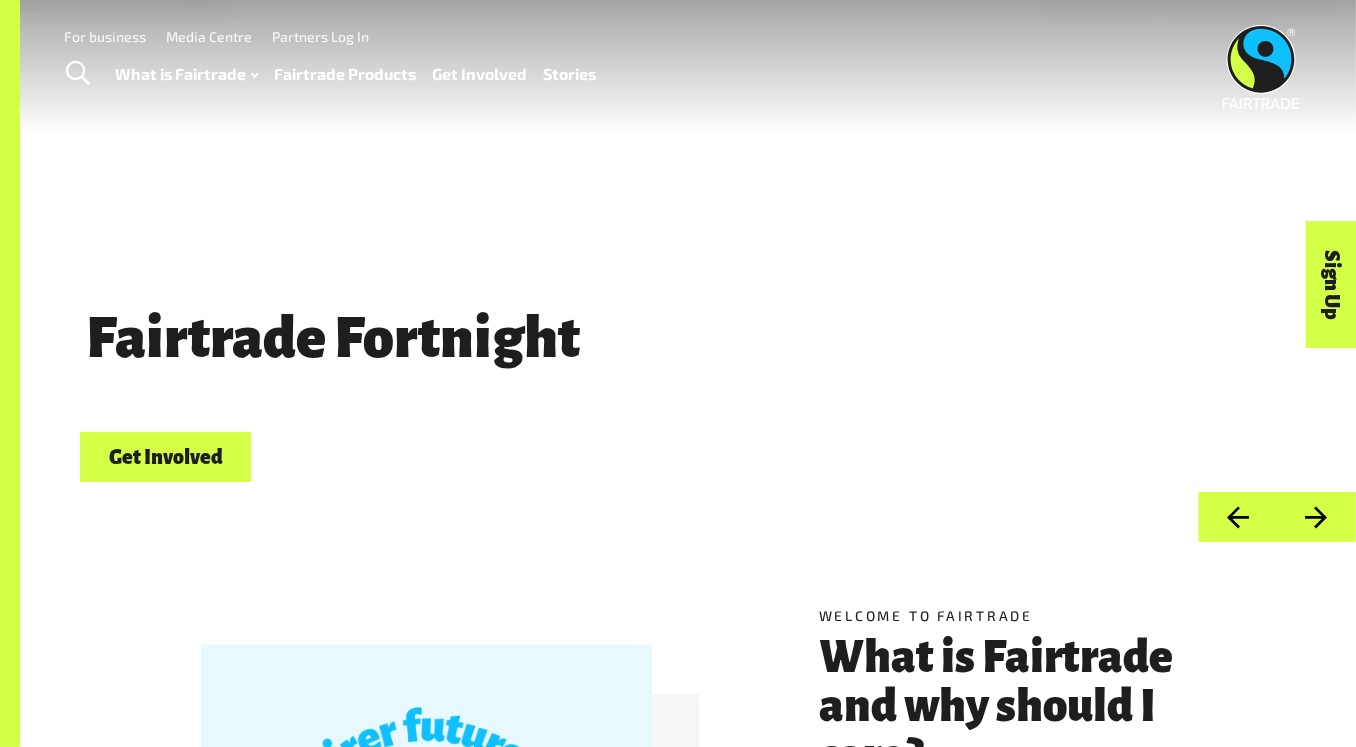 click at bounding box center (1261, 67) 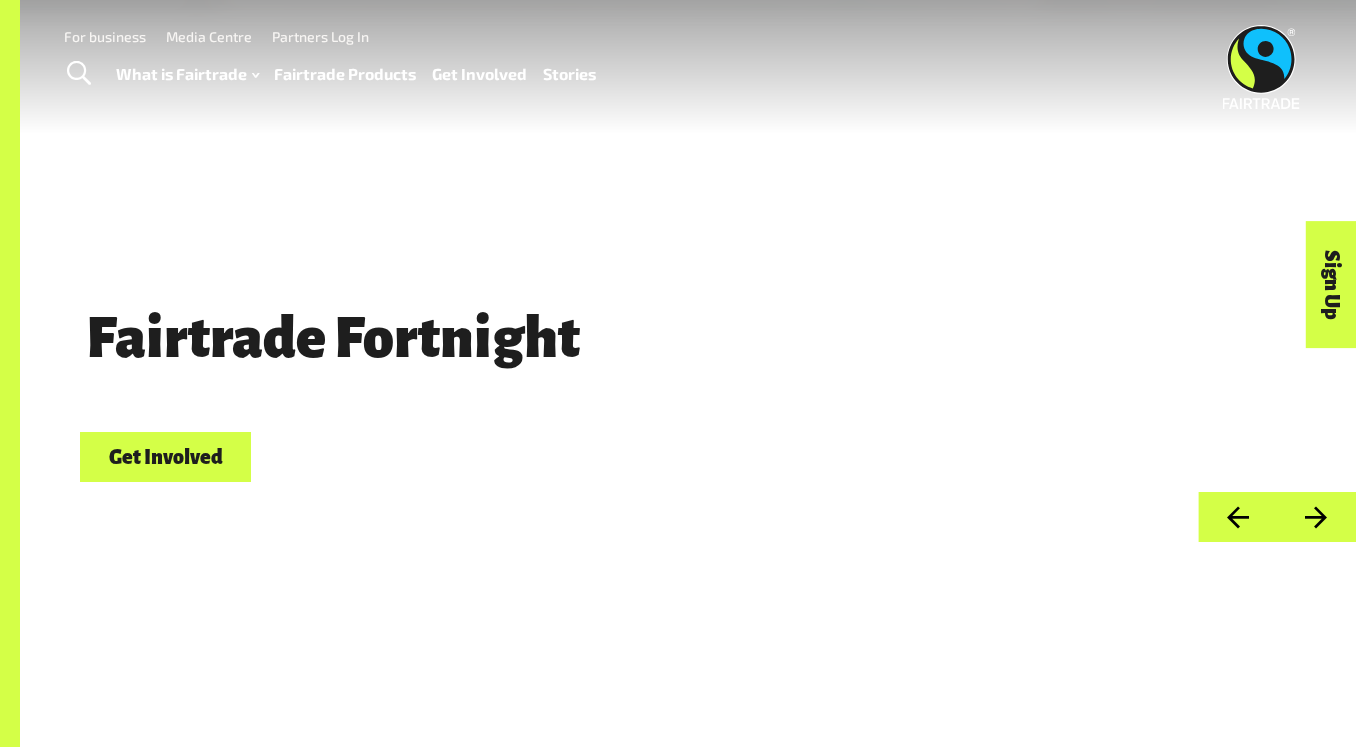 scroll, scrollTop: 0, scrollLeft: 0, axis: both 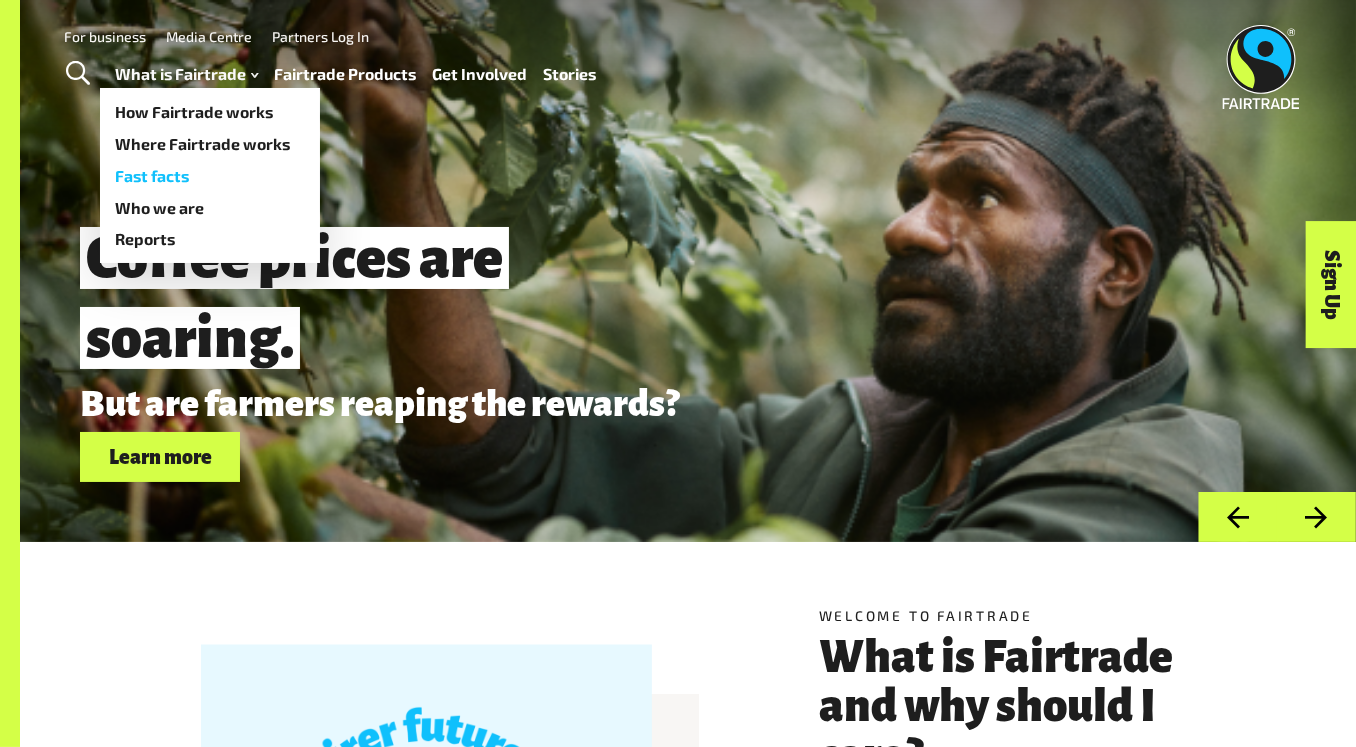 click on "Fast facts" at bounding box center [210, 176] 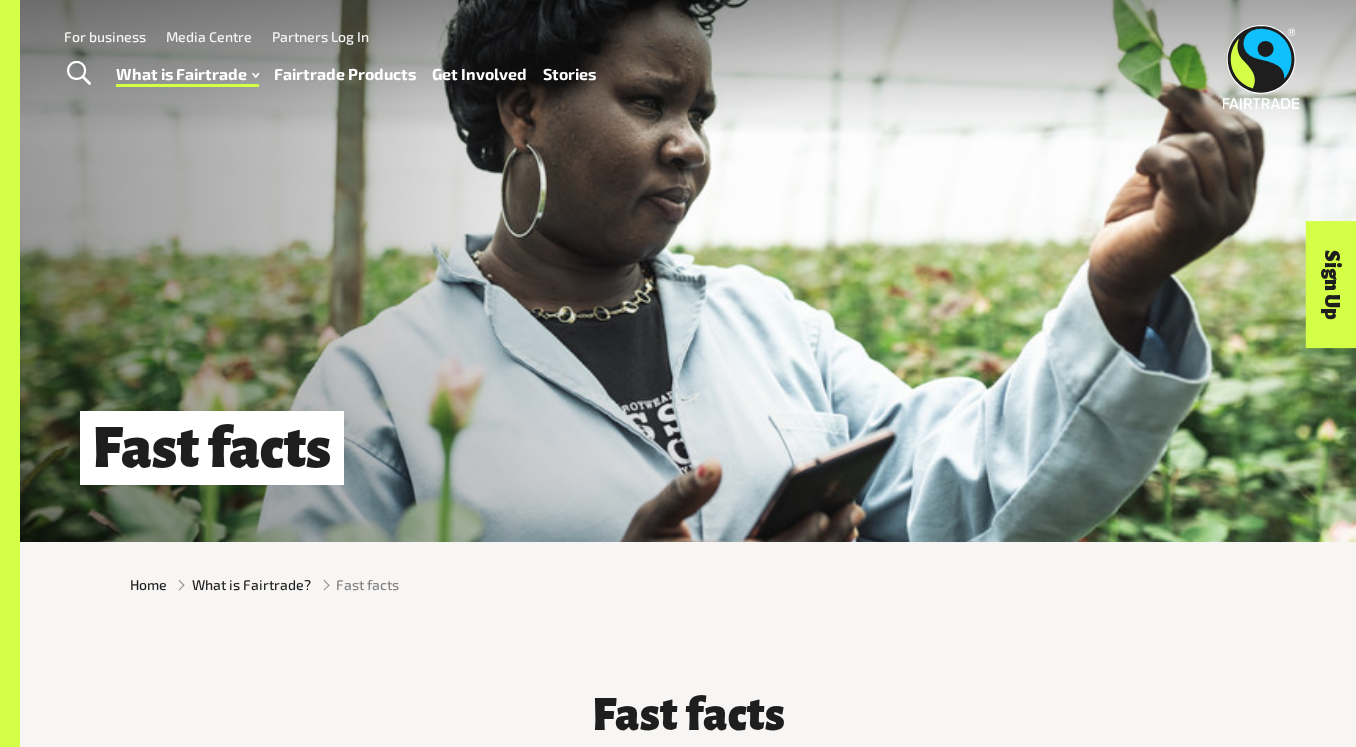 scroll, scrollTop: 0, scrollLeft: 0, axis: both 